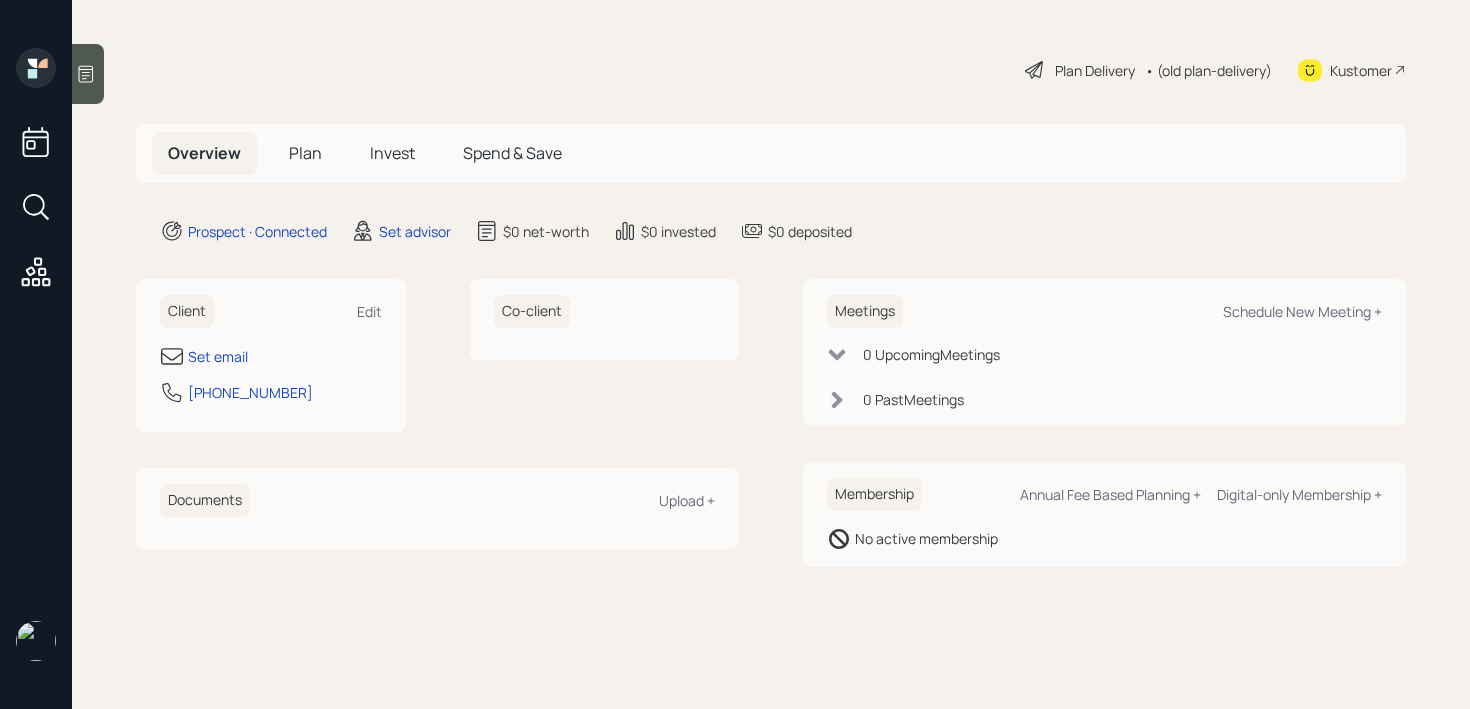 scroll, scrollTop: 0, scrollLeft: 0, axis: both 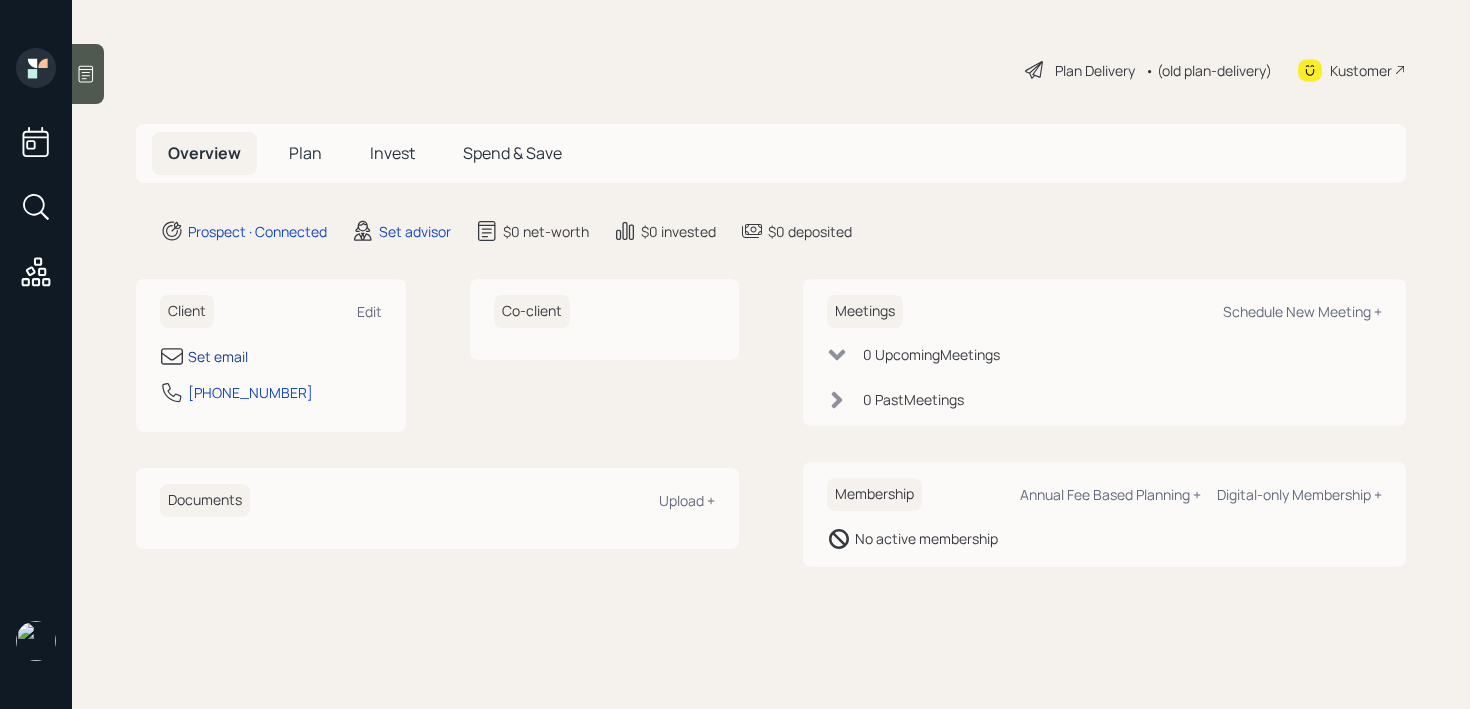 click on "Set email" at bounding box center (218, 356) 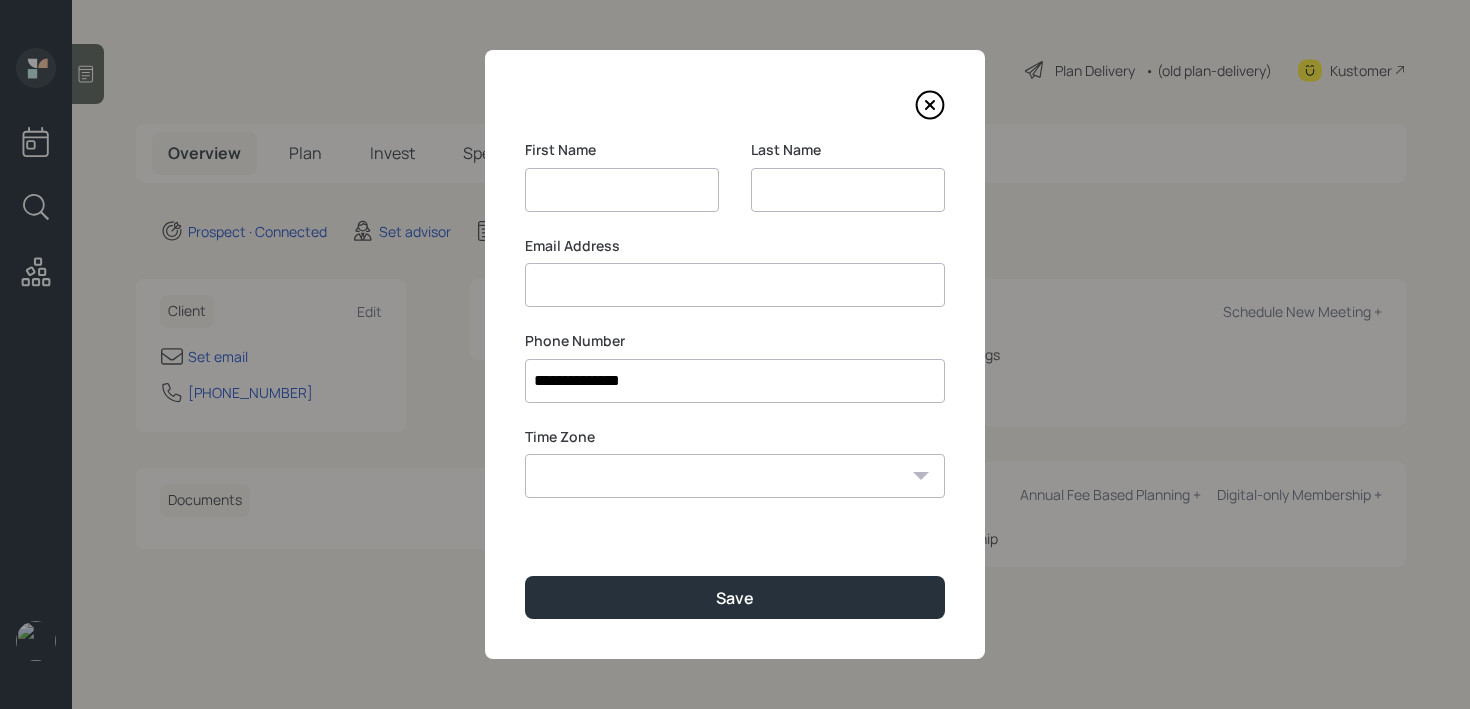 click at bounding box center [848, 190] 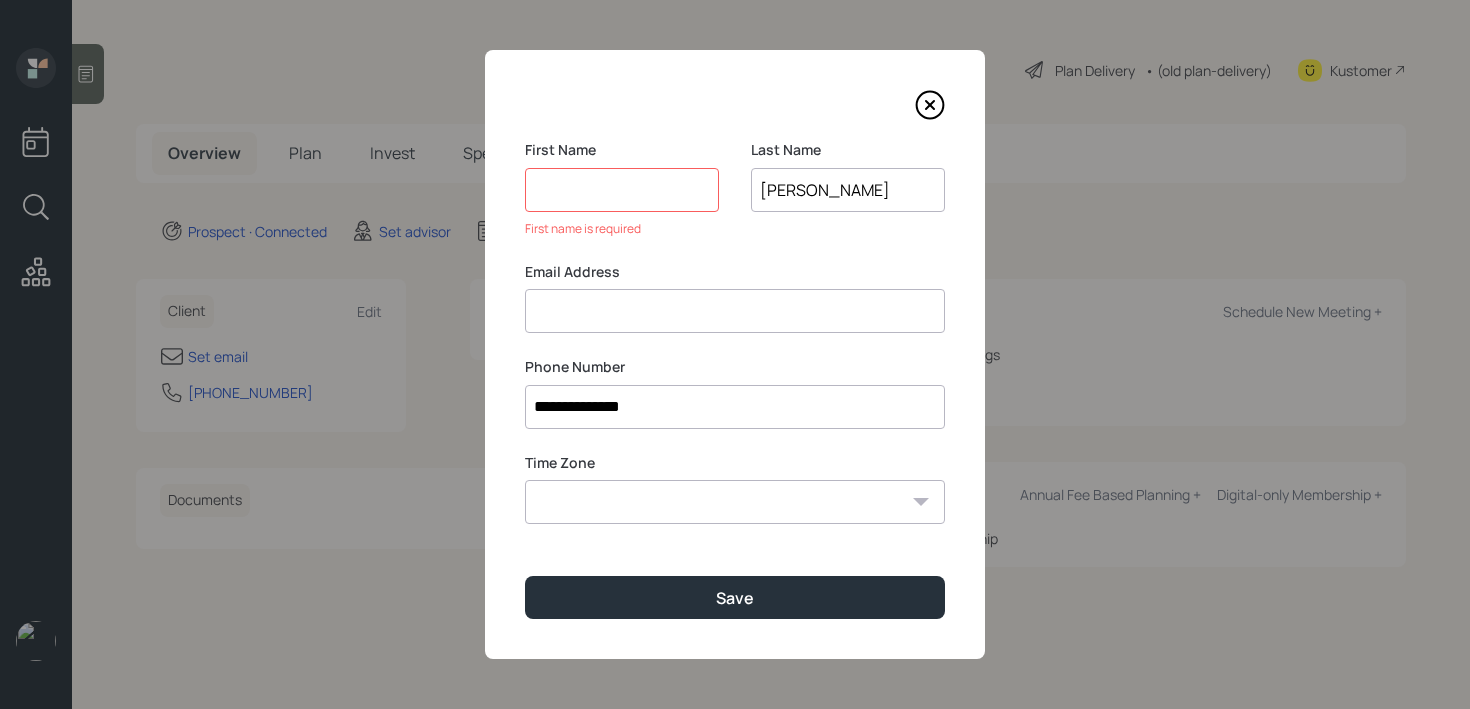 type on "[PERSON_NAME]" 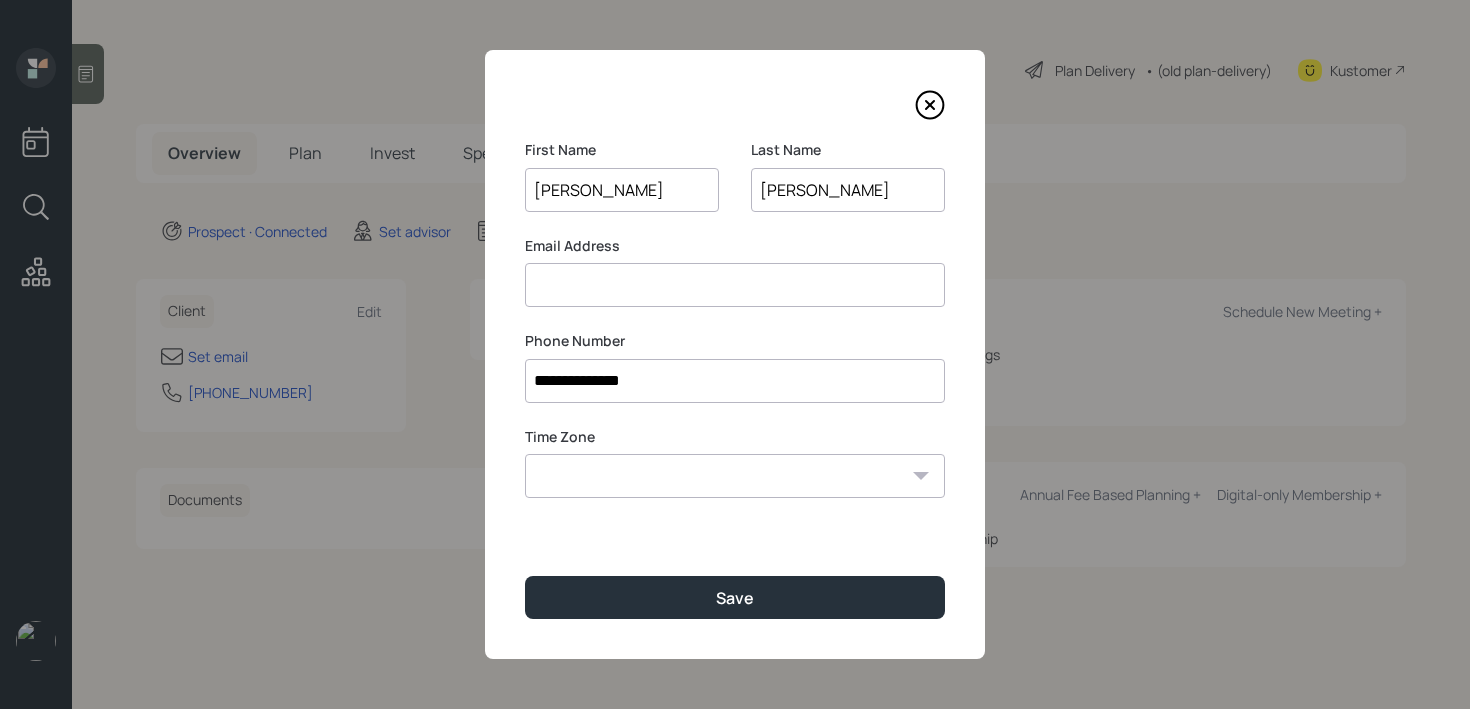 type on "[PERSON_NAME]" 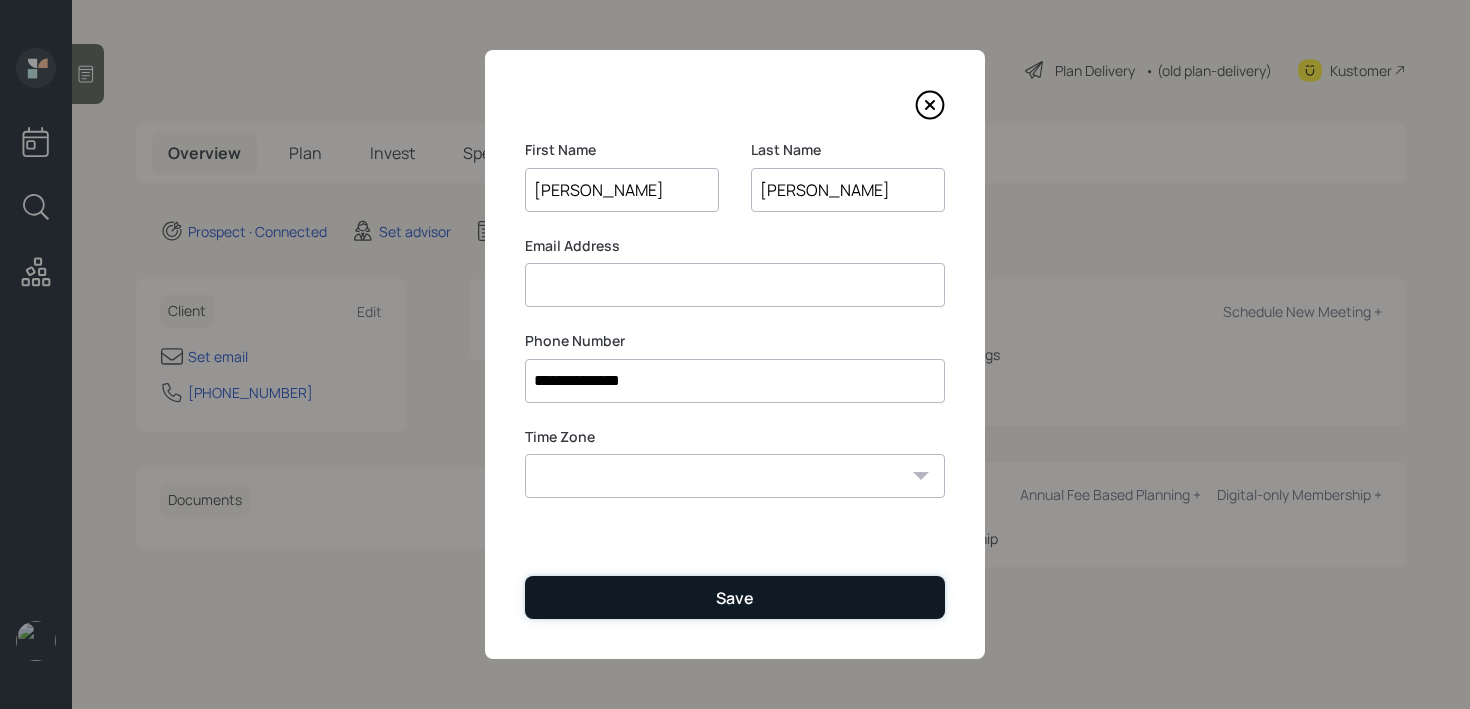 click on "Save" at bounding box center (735, 597) 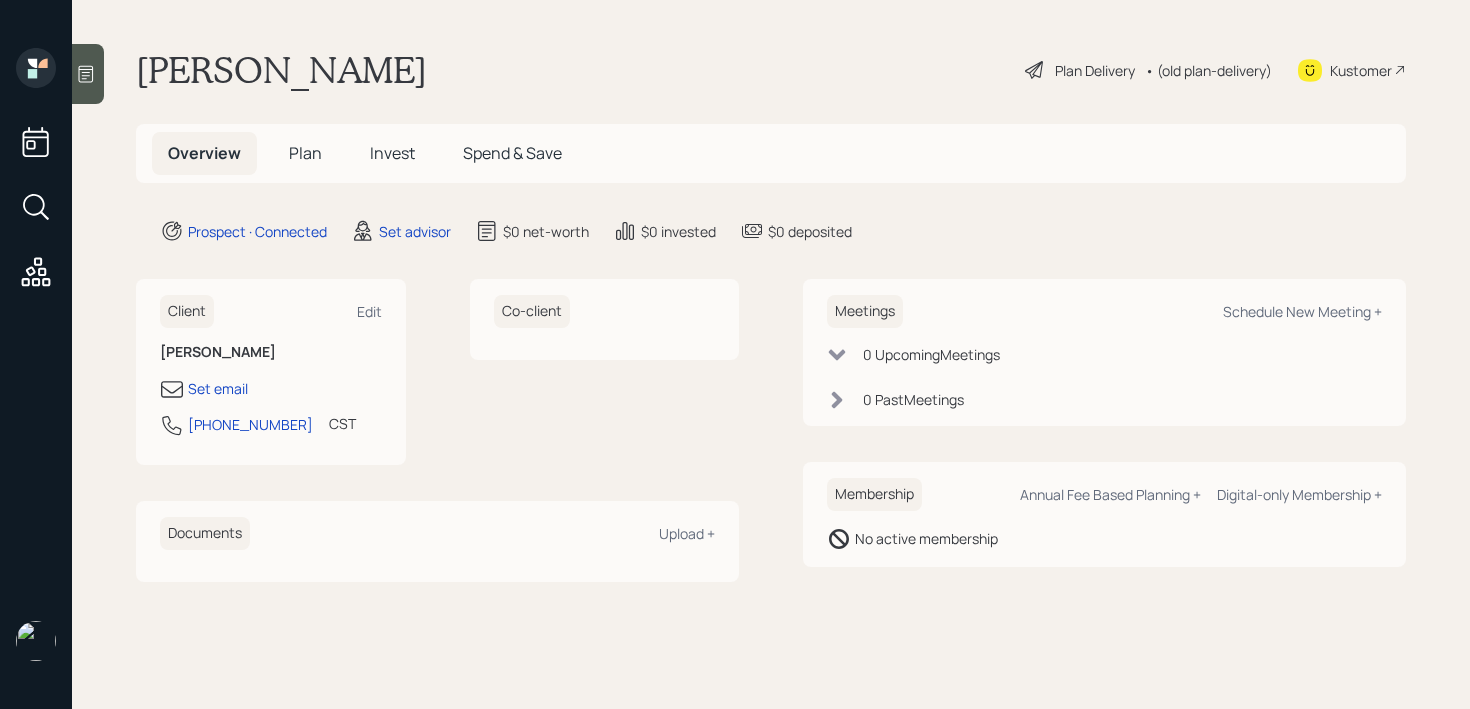 click at bounding box center [88, 74] 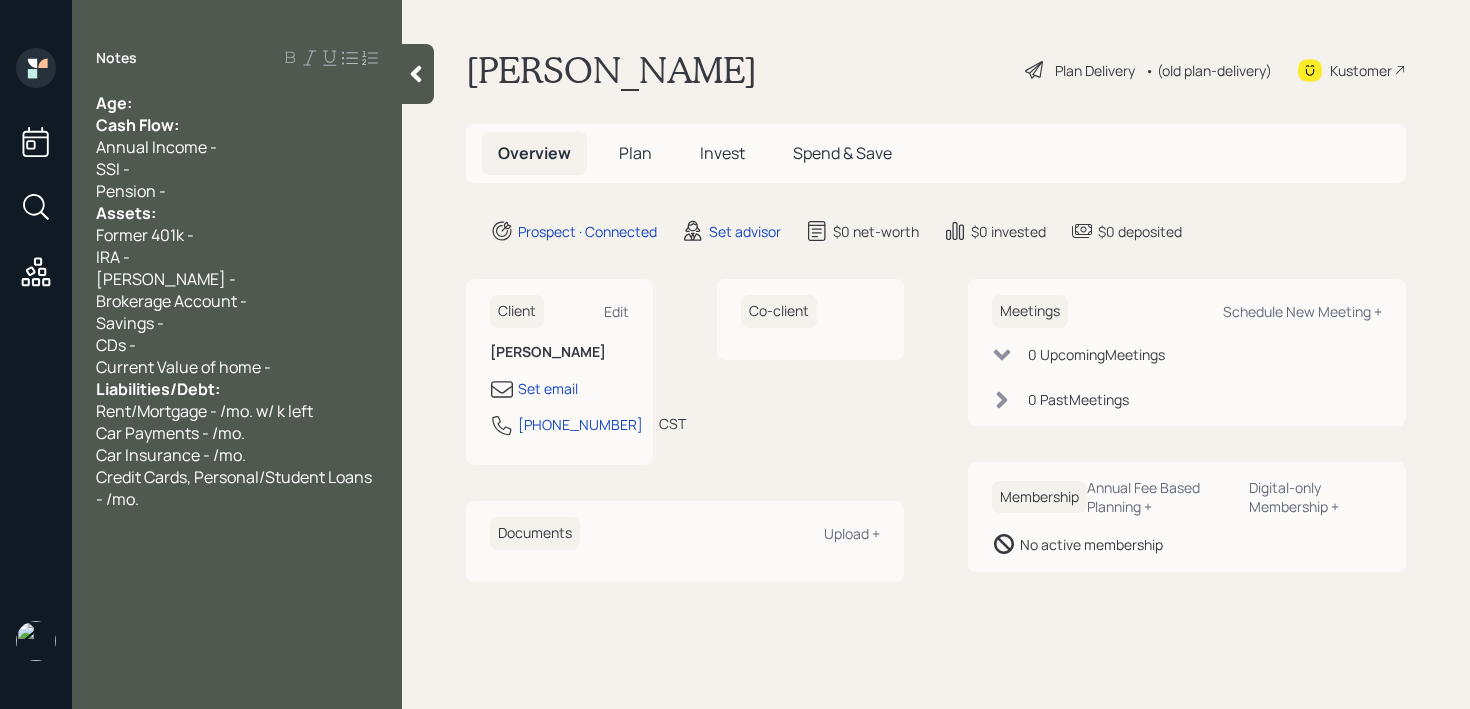 click on "Age:" at bounding box center [237, 103] 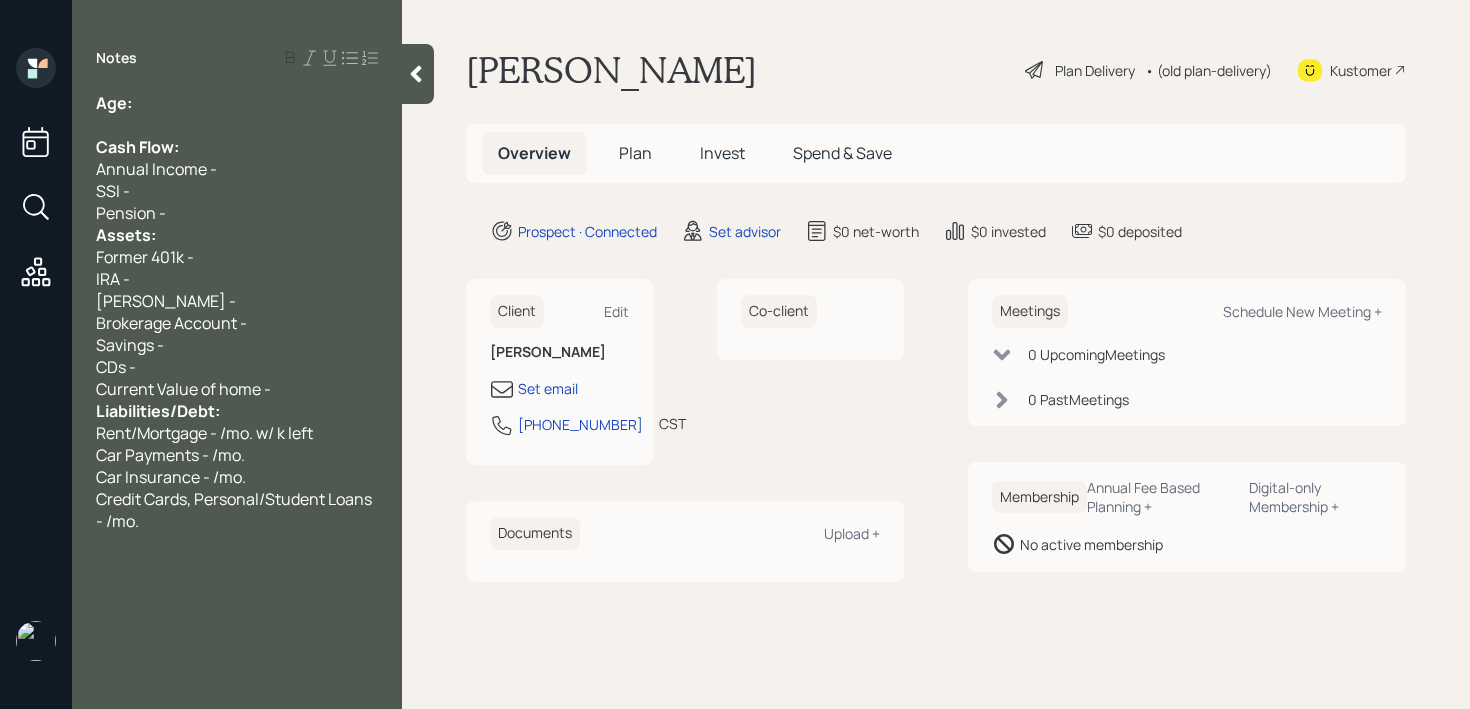 click on "Pension -" at bounding box center (237, 213) 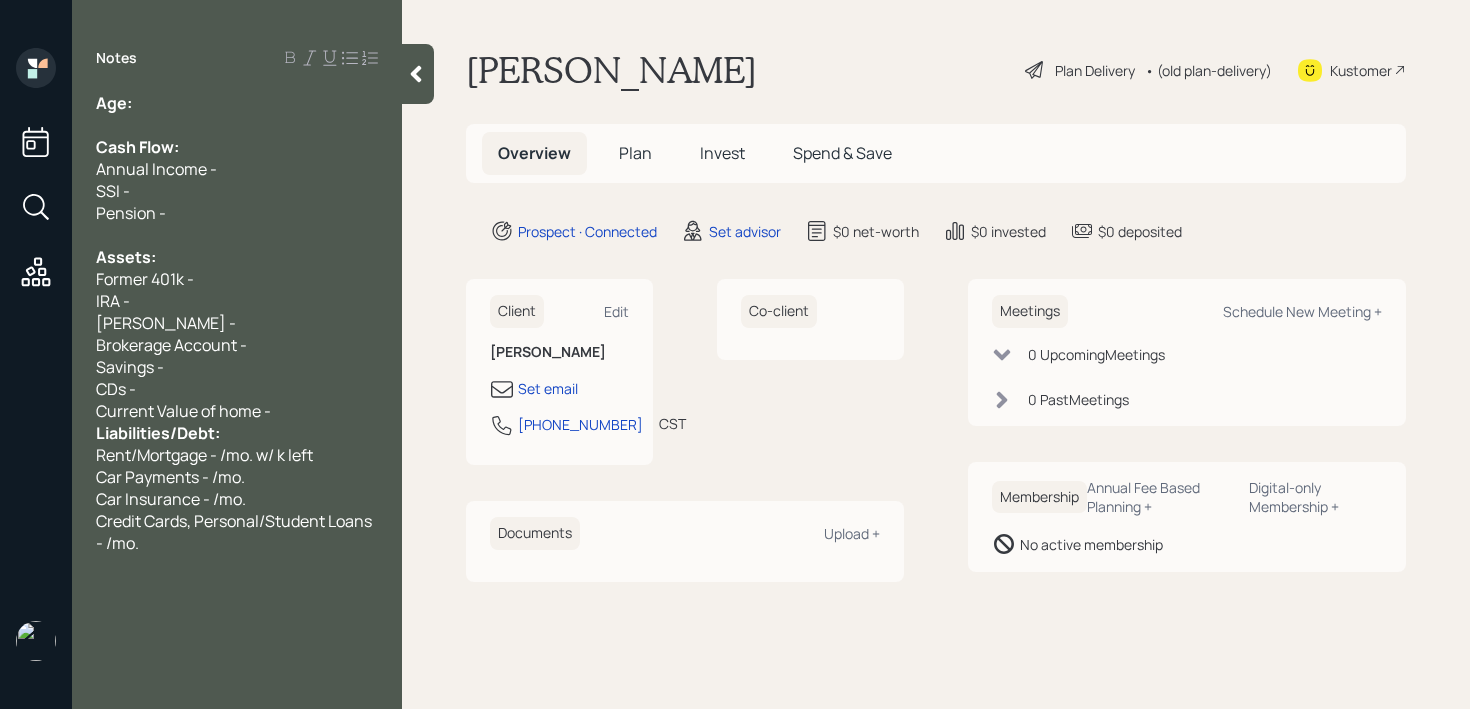 click on "Current Value of home -" at bounding box center [237, 411] 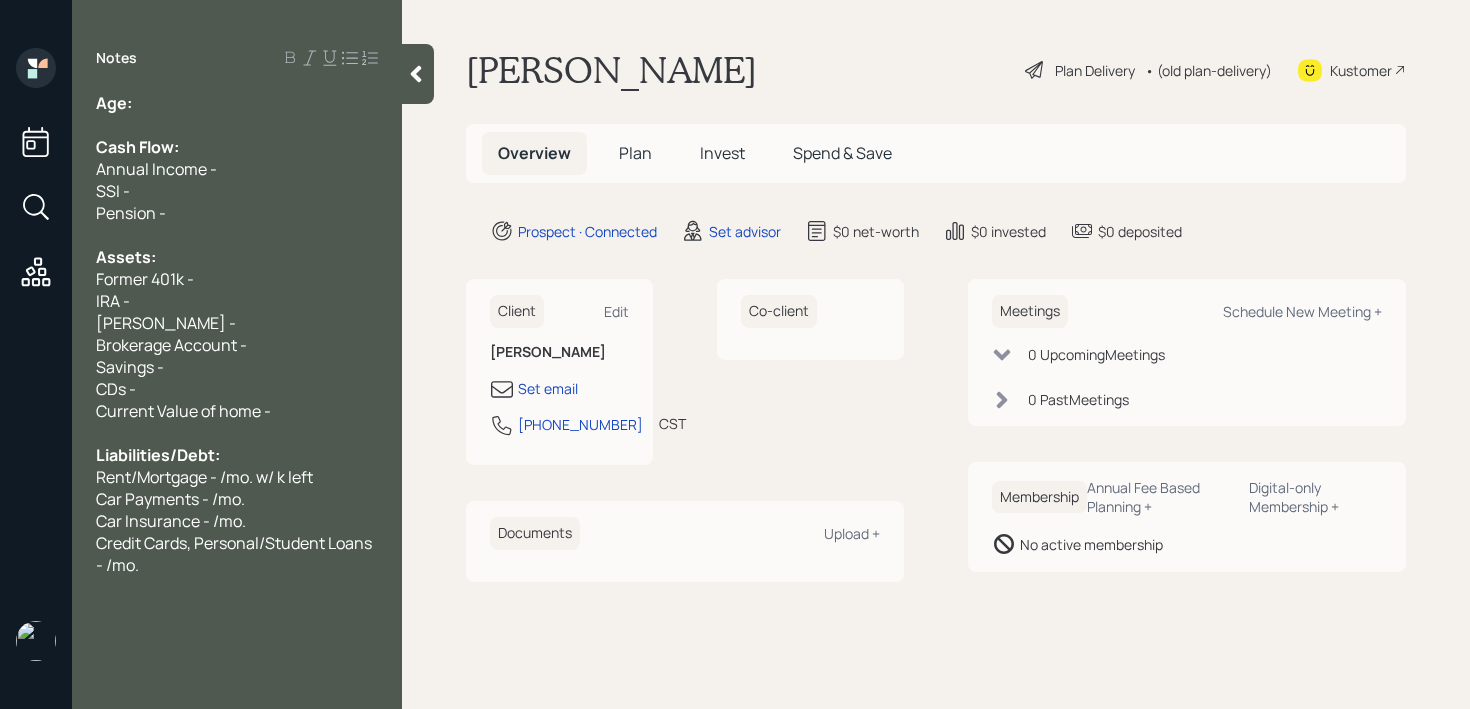 click on "Age:" at bounding box center [237, 103] 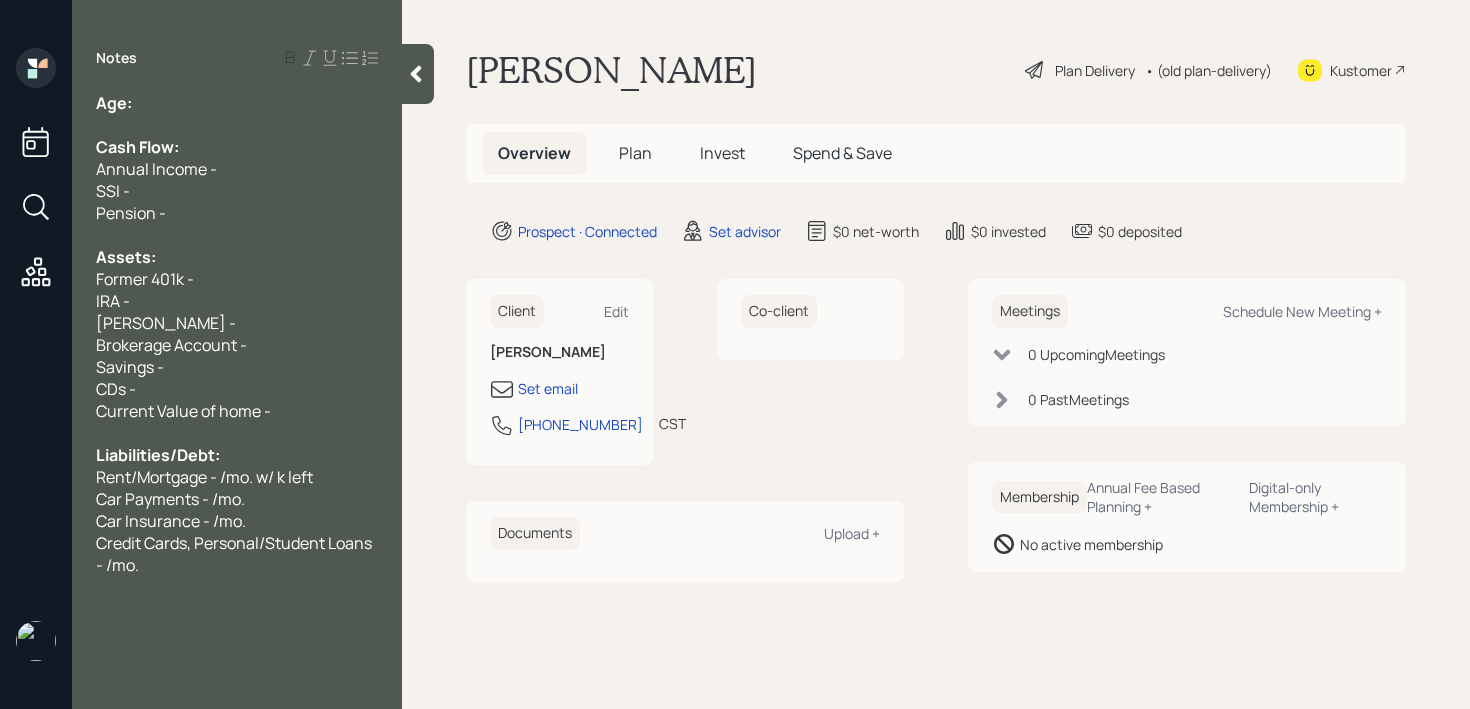 type 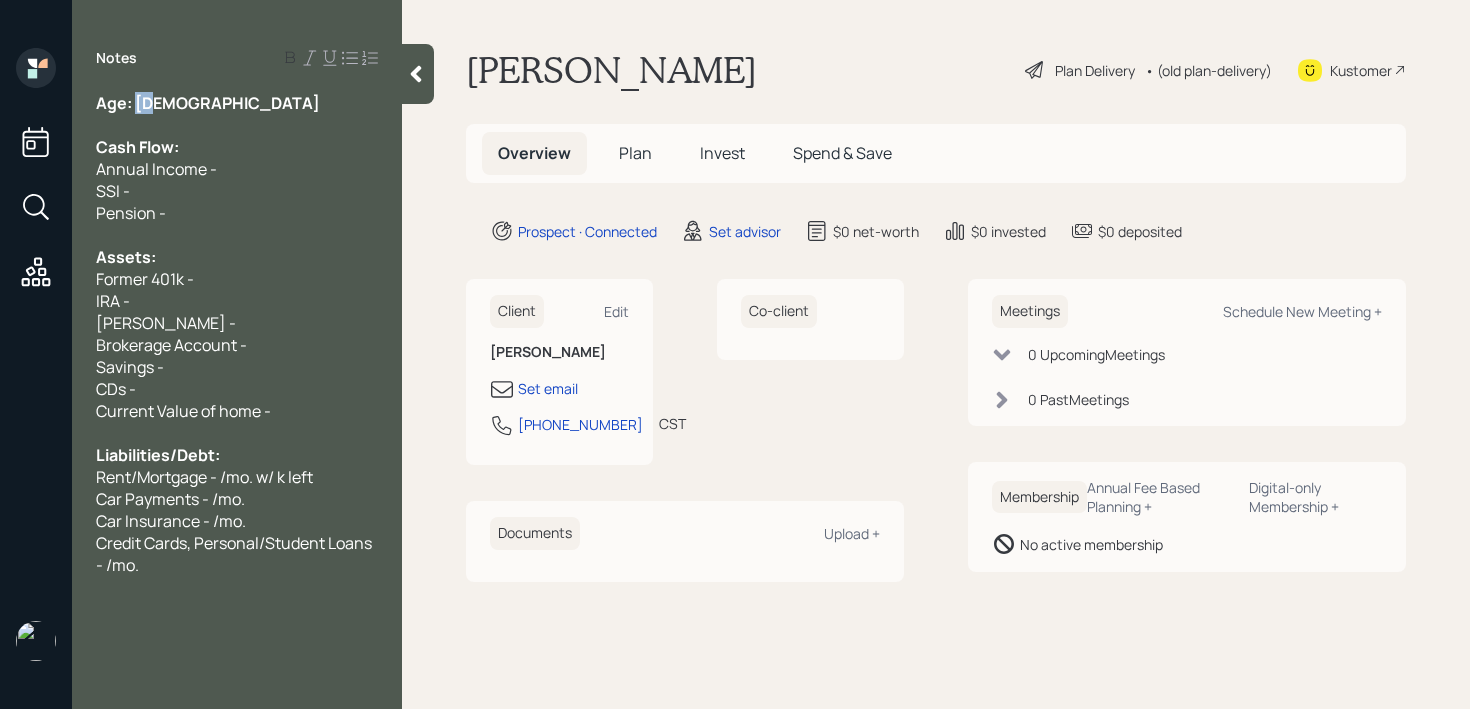 drag, startPoint x: 193, startPoint y: 107, endPoint x: 134, endPoint y: 111, distance: 59.135437 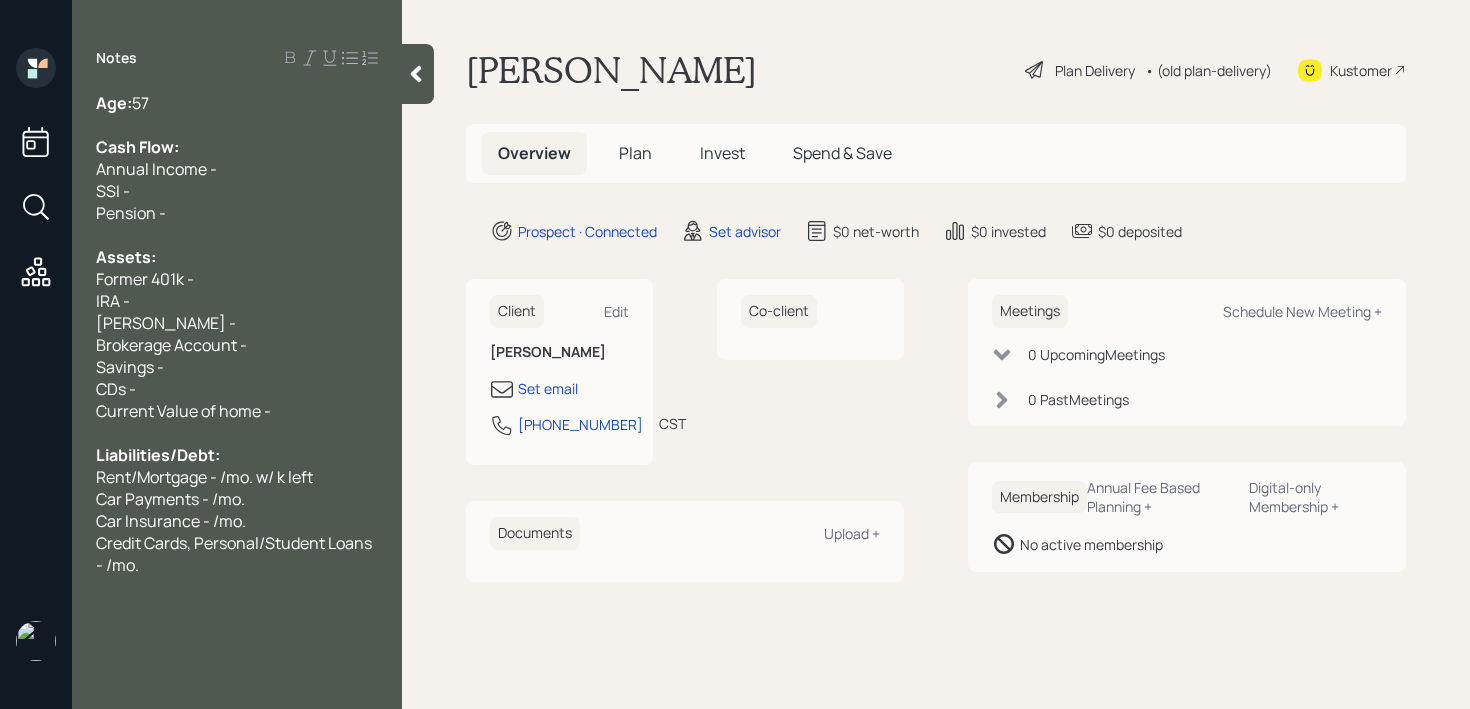 click on "Age:  [DEMOGRAPHIC_DATA]" at bounding box center [237, 103] 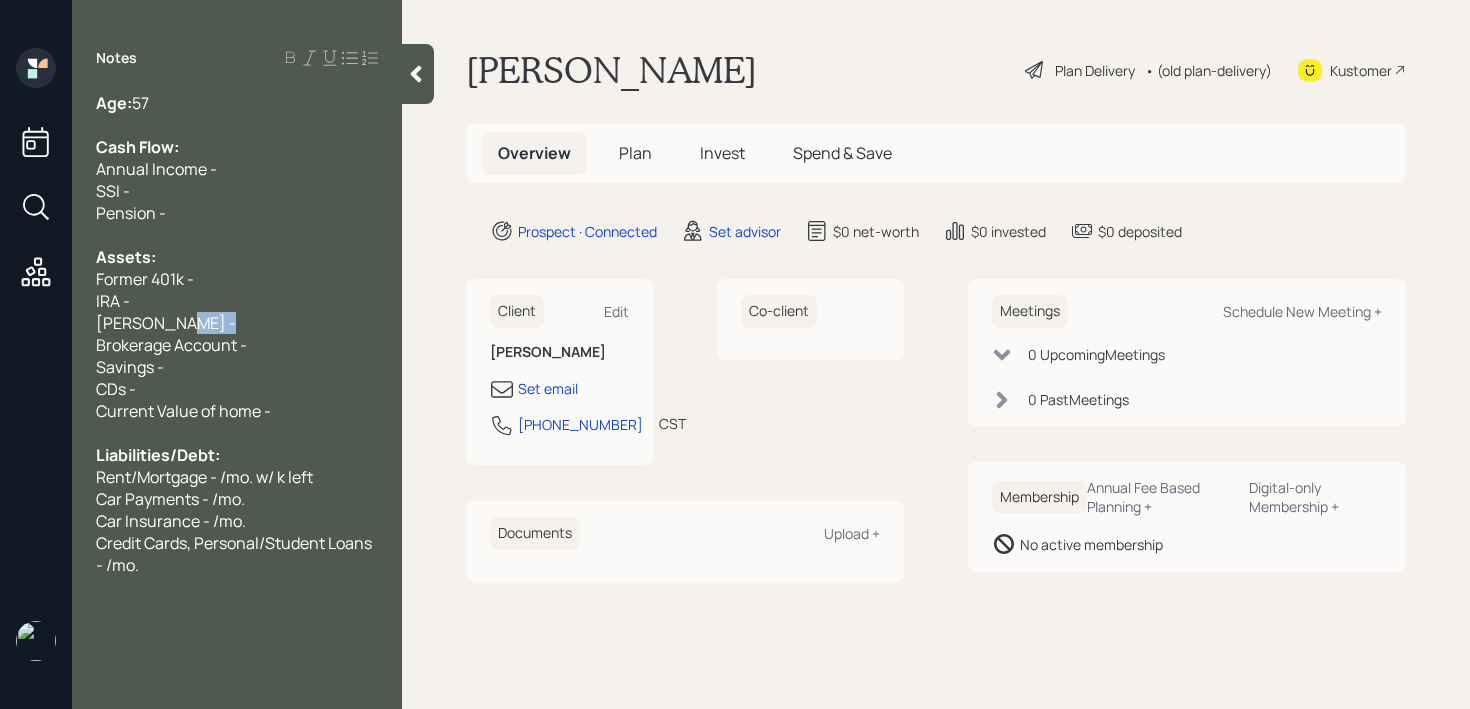 click on "[PERSON_NAME] -" at bounding box center [237, 323] 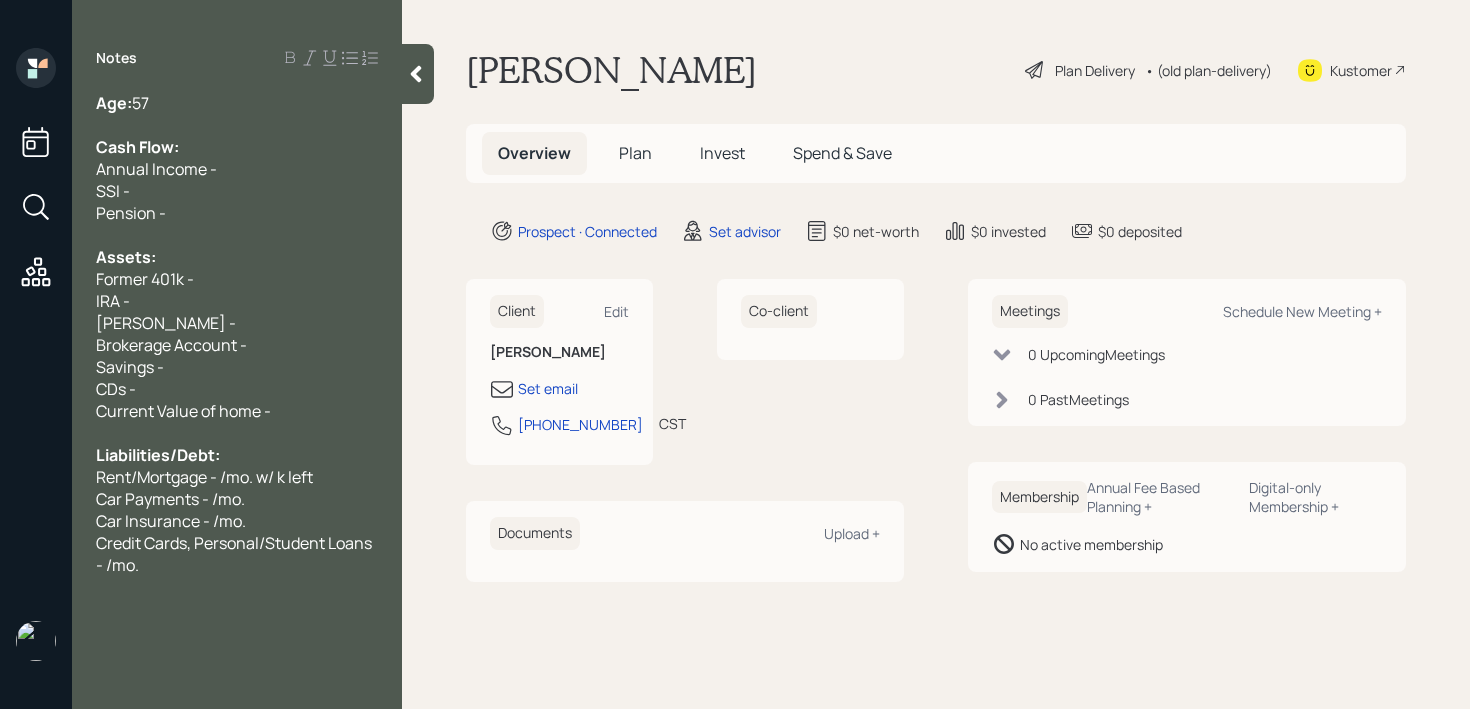 click at bounding box center [237, 125] 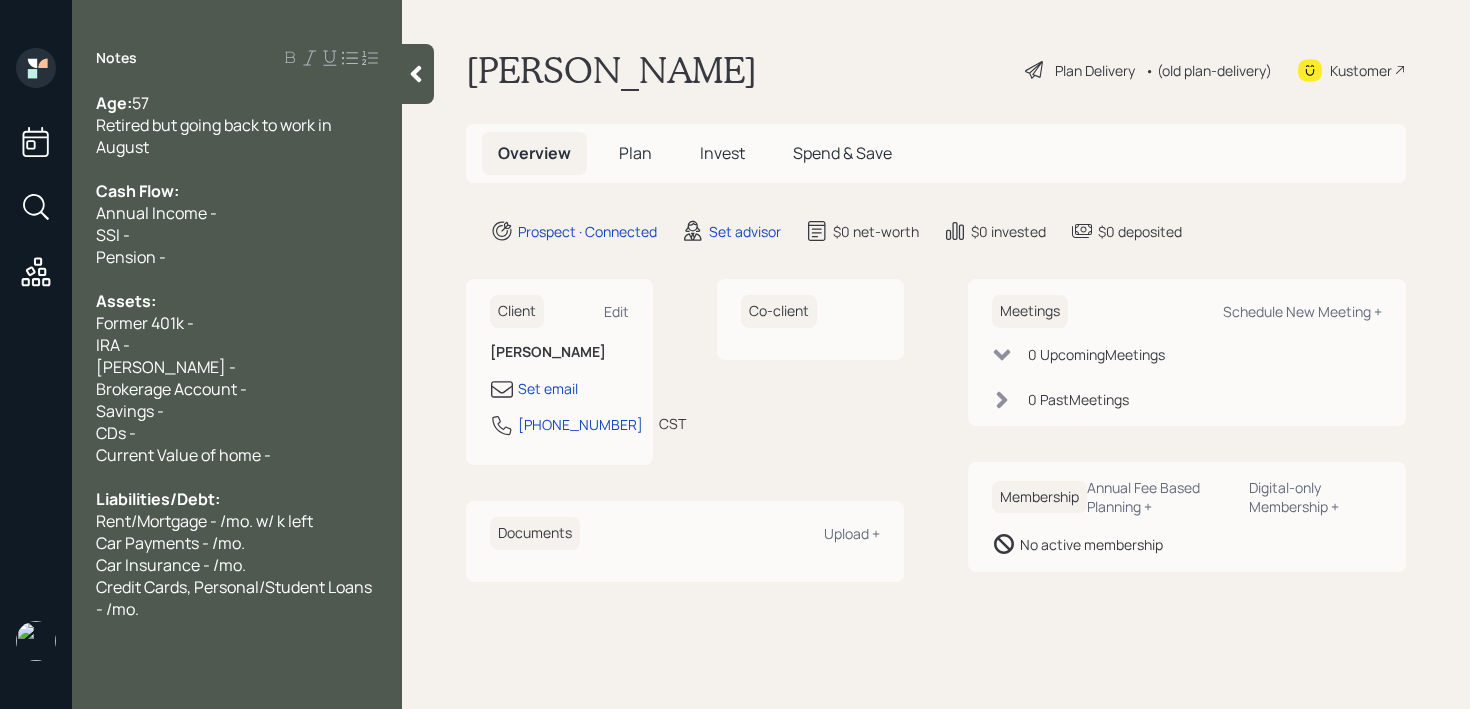 click on "Former 401k -" at bounding box center [145, 323] 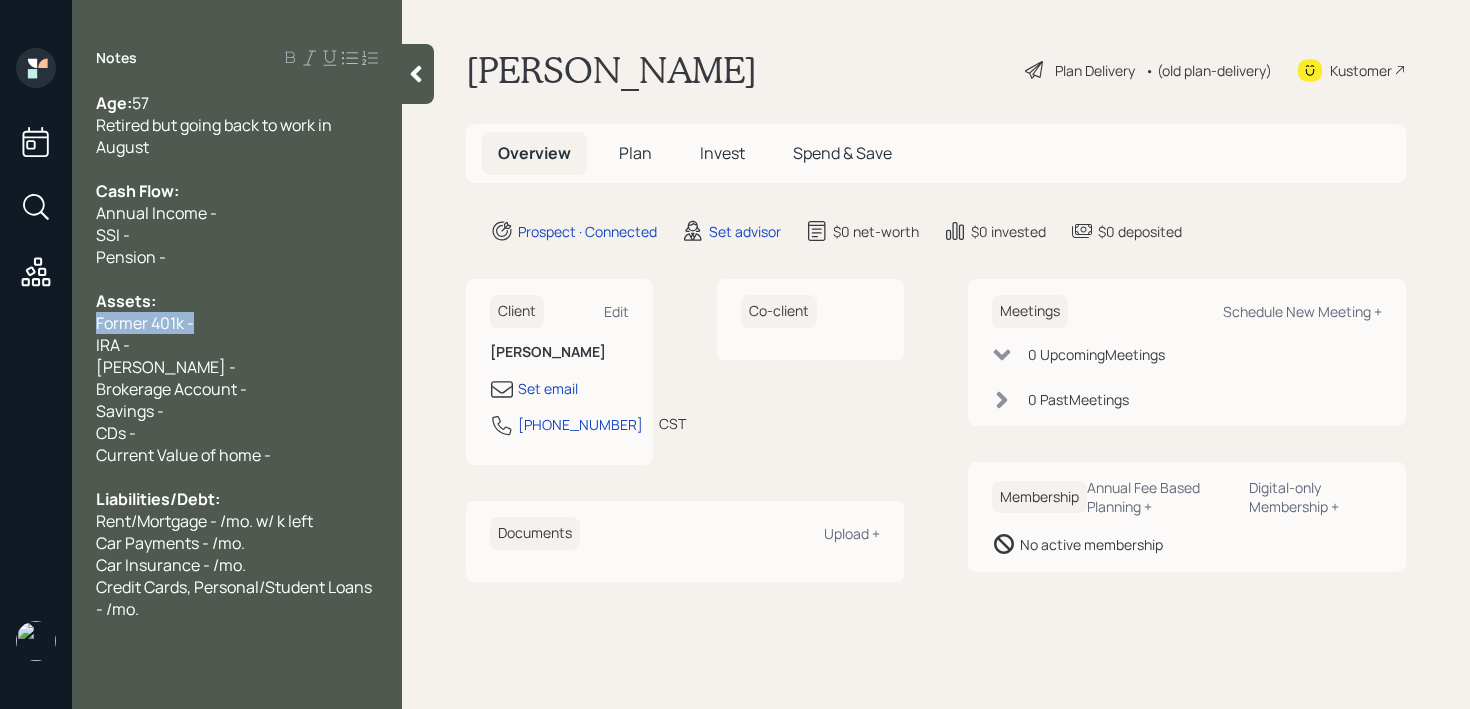 drag, startPoint x: 227, startPoint y: 325, endPoint x: 46, endPoint y: 325, distance: 181 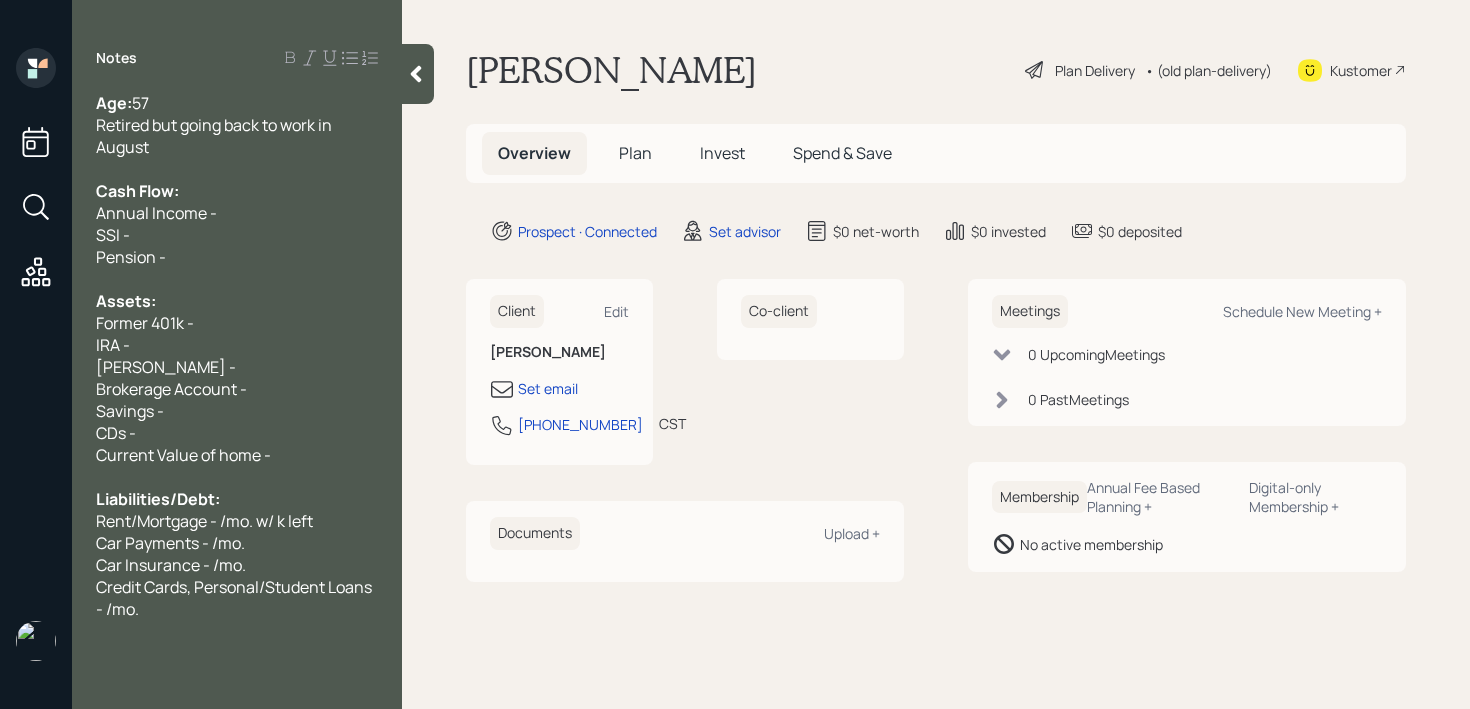 click on "Former 401k -" at bounding box center [145, 323] 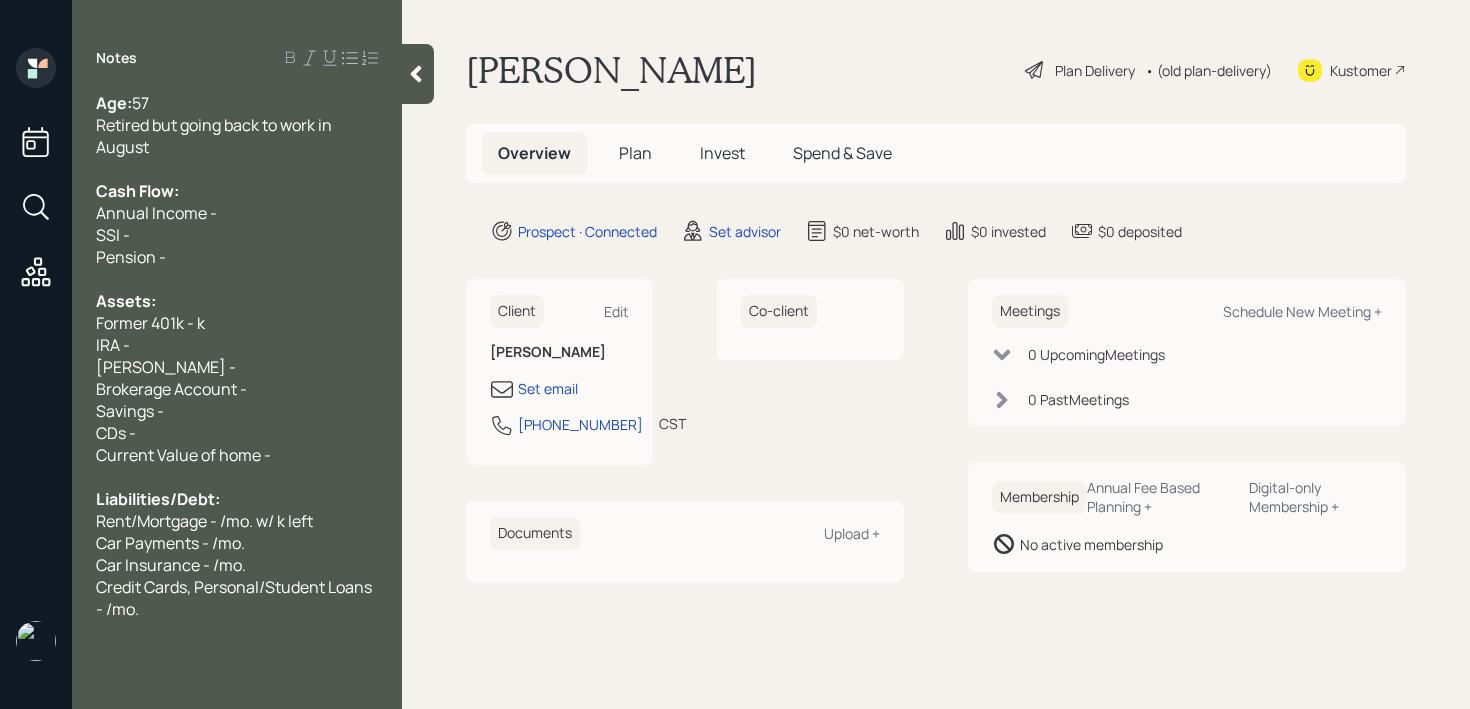 click on "[PERSON_NAME] -" at bounding box center (237, 367) 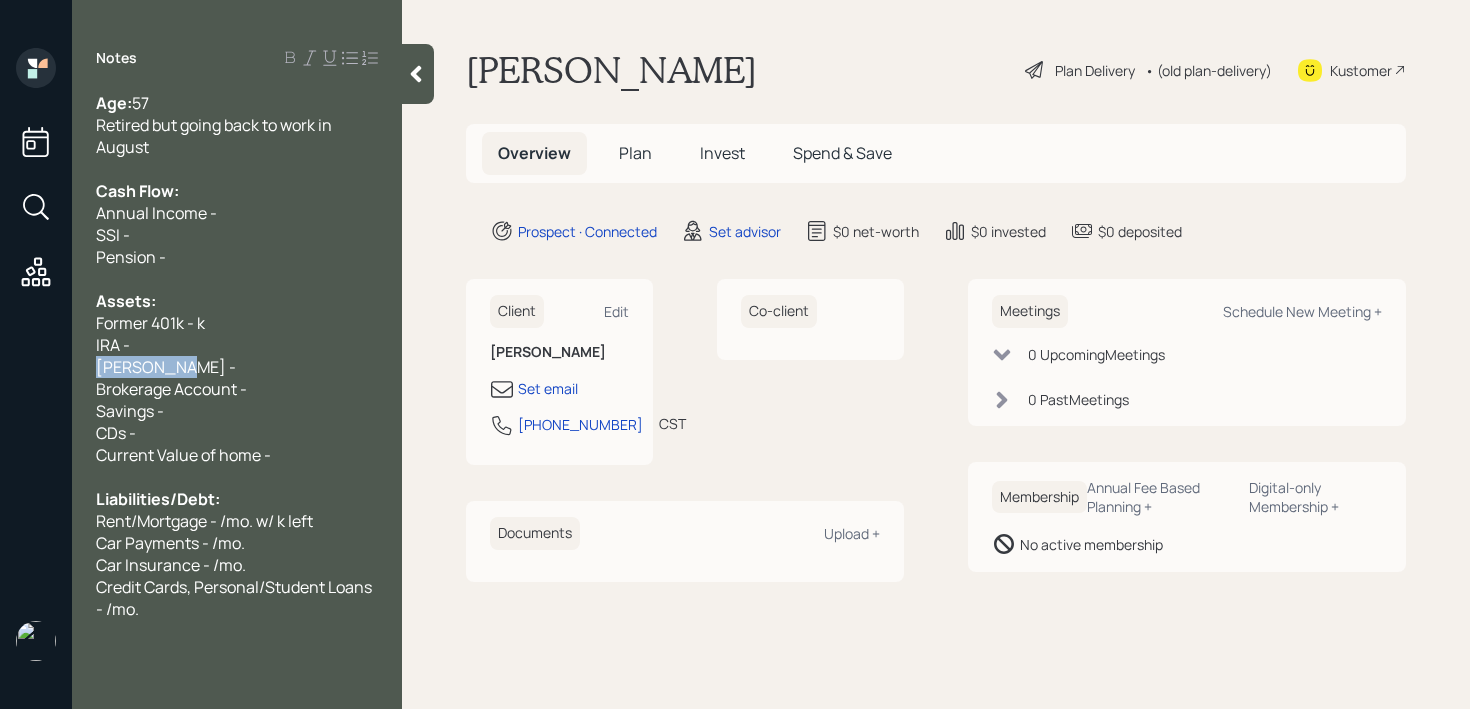 drag, startPoint x: 194, startPoint y: 356, endPoint x: 0, endPoint y: 356, distance: 194 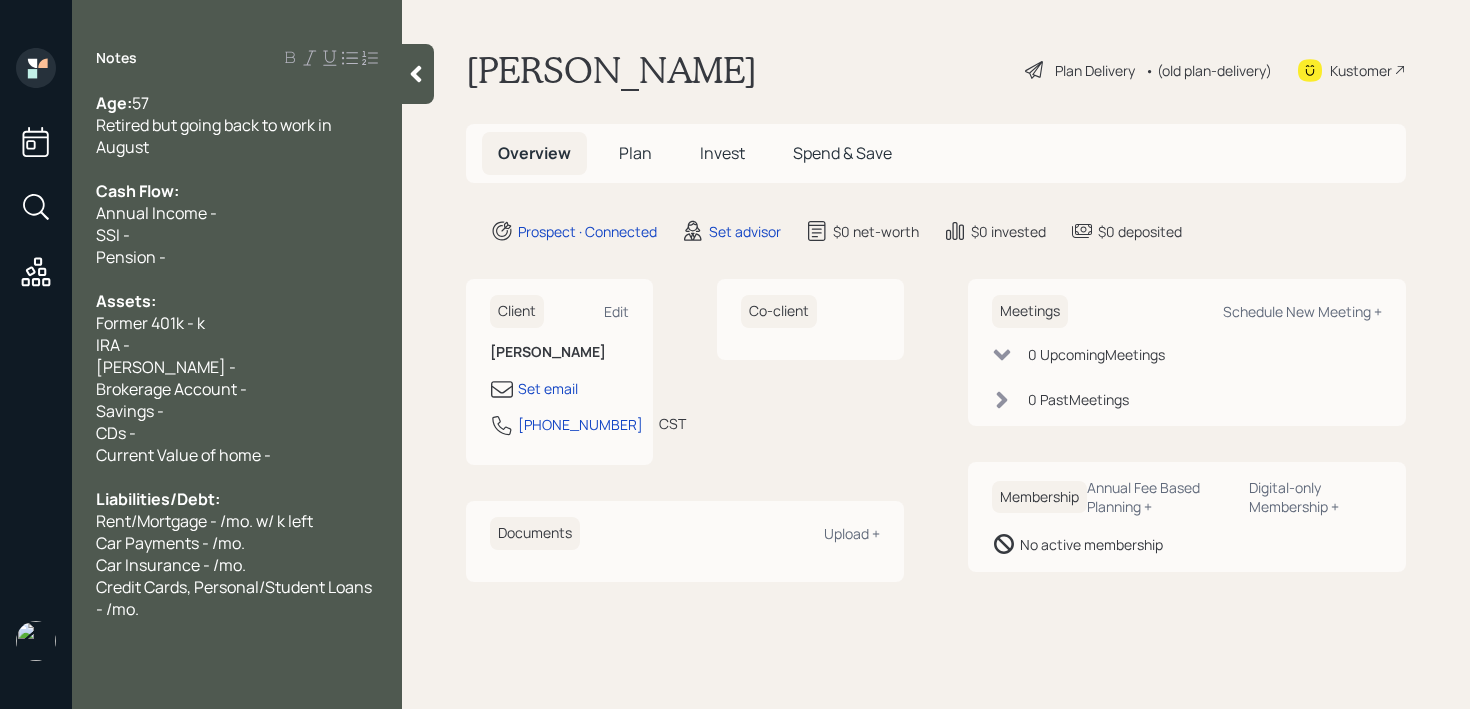click on "Former 401k - k" at bounding box center (150, 323) 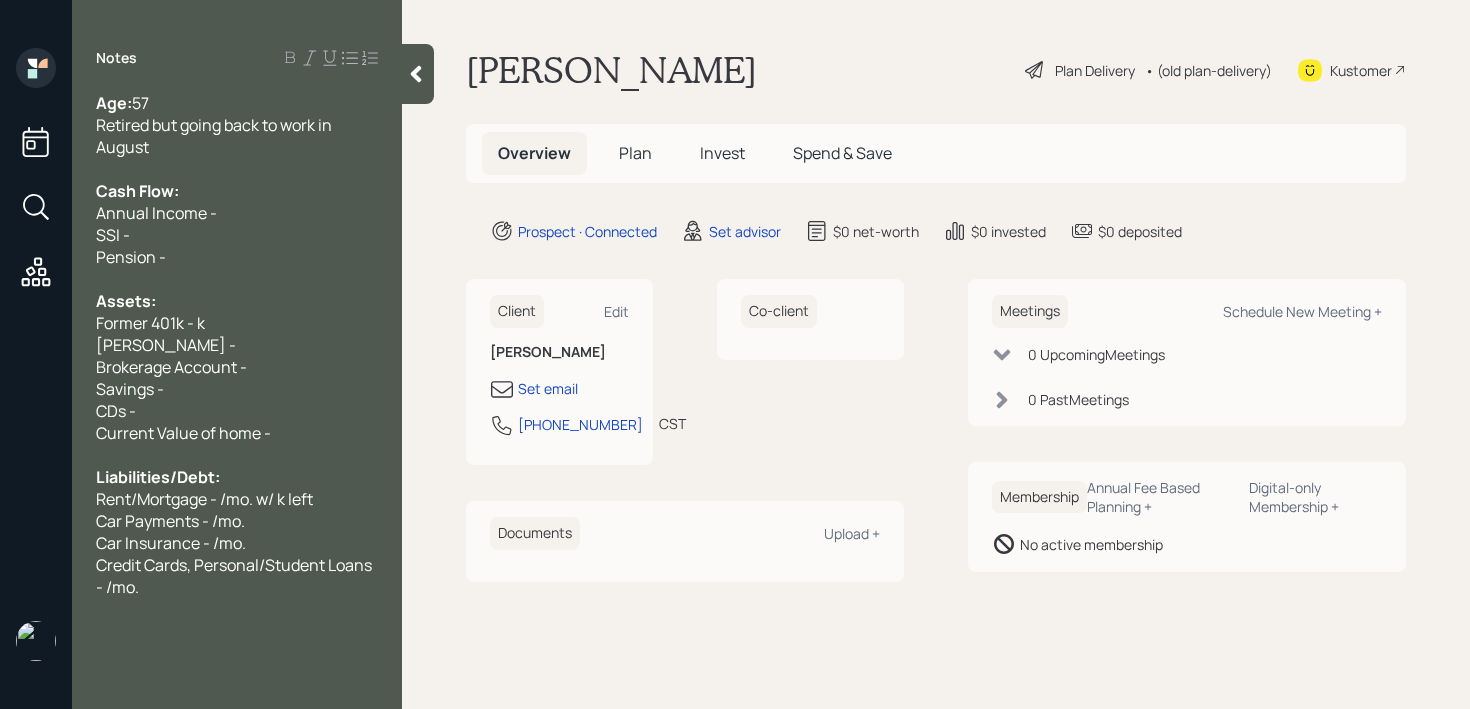 click on "Former 401k - k" at bounding box center (150, 323) 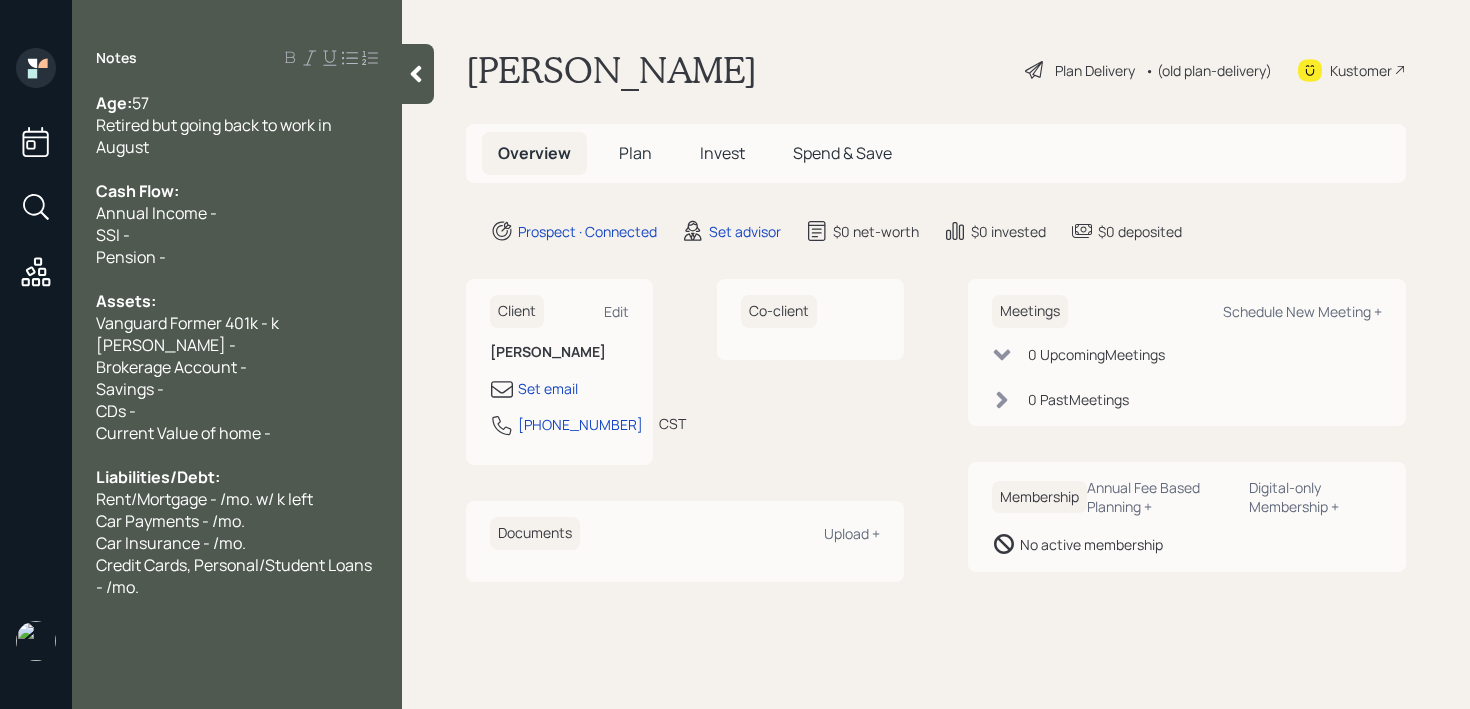 click on "Vanguard Former 401k - k" at bounding box center (187, 323) 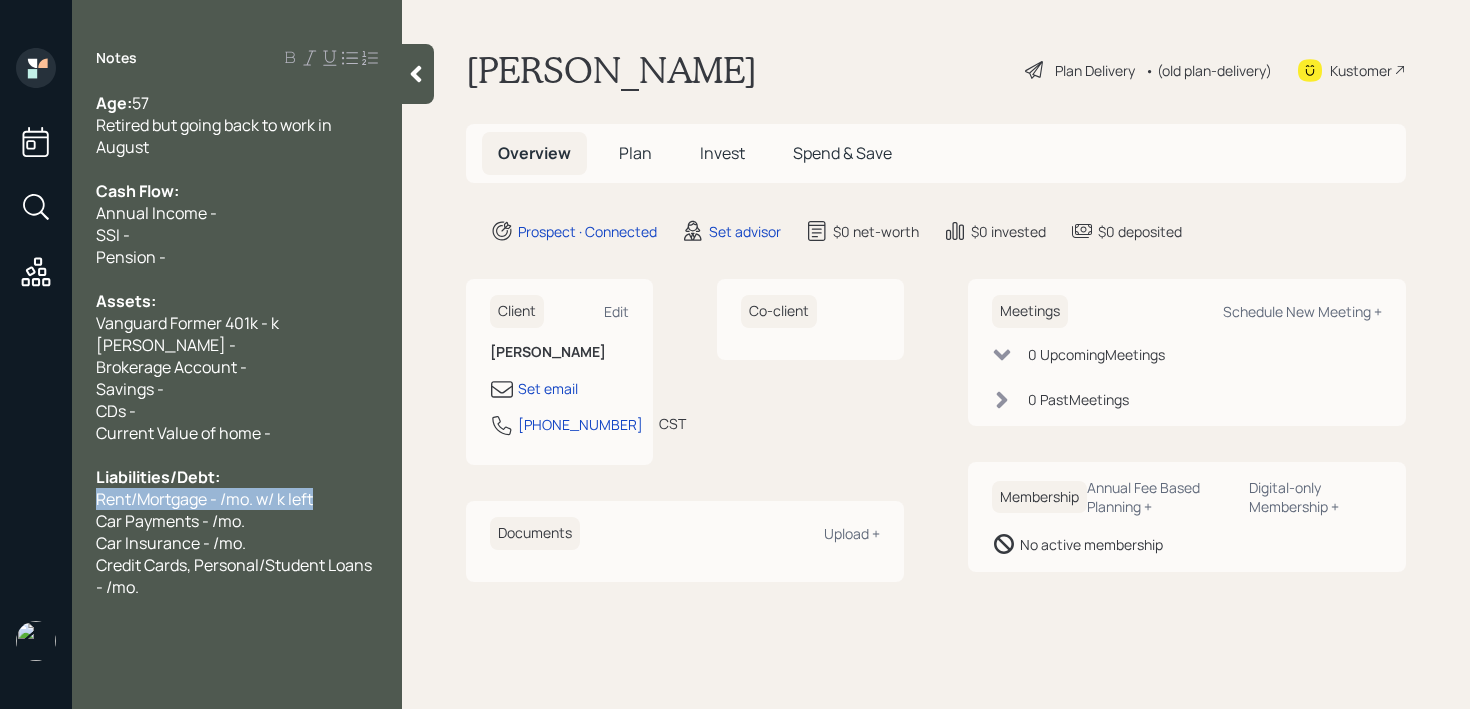 drag, startPoint x: 332, startPoint y: 498, endPoint x: 0, endPoint y: 498, distance: 332 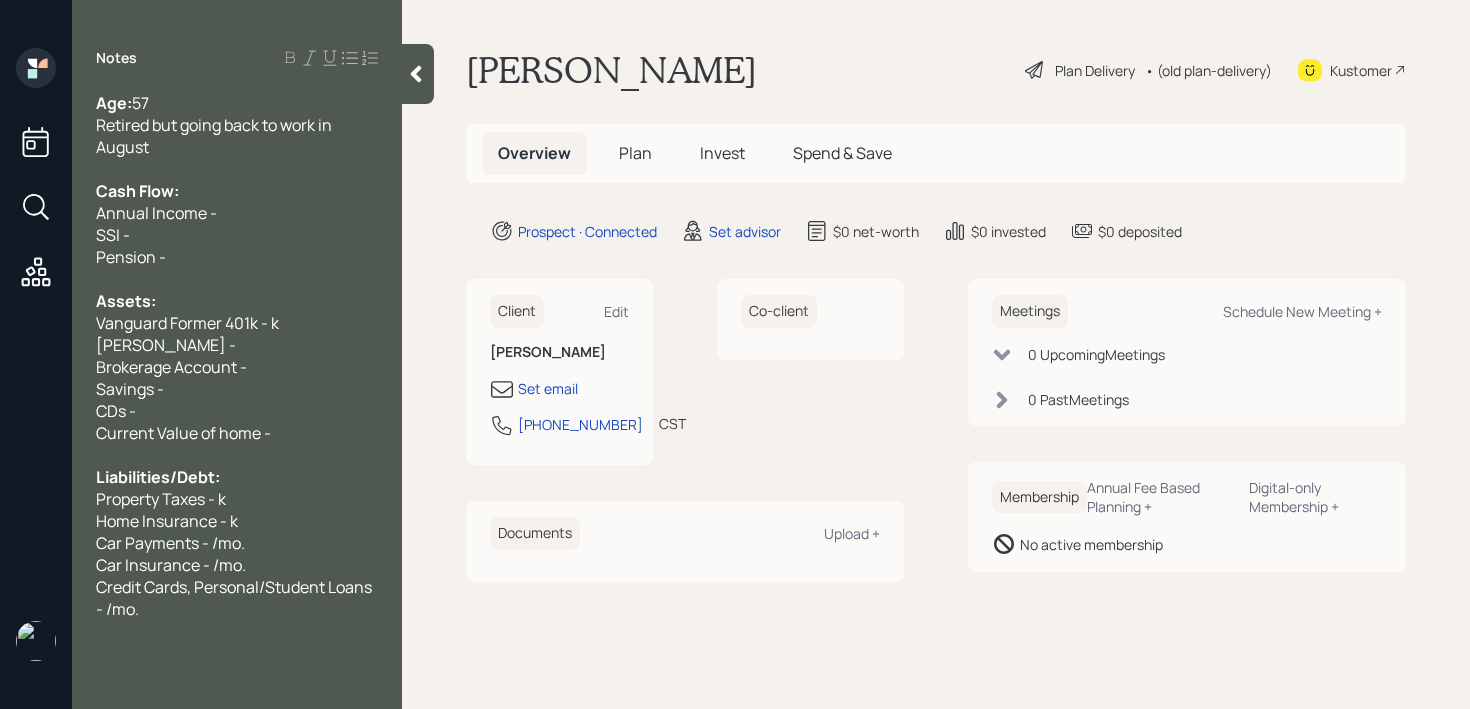 click on "[PERSON_NAME] -" at bounding box center (166, 345) 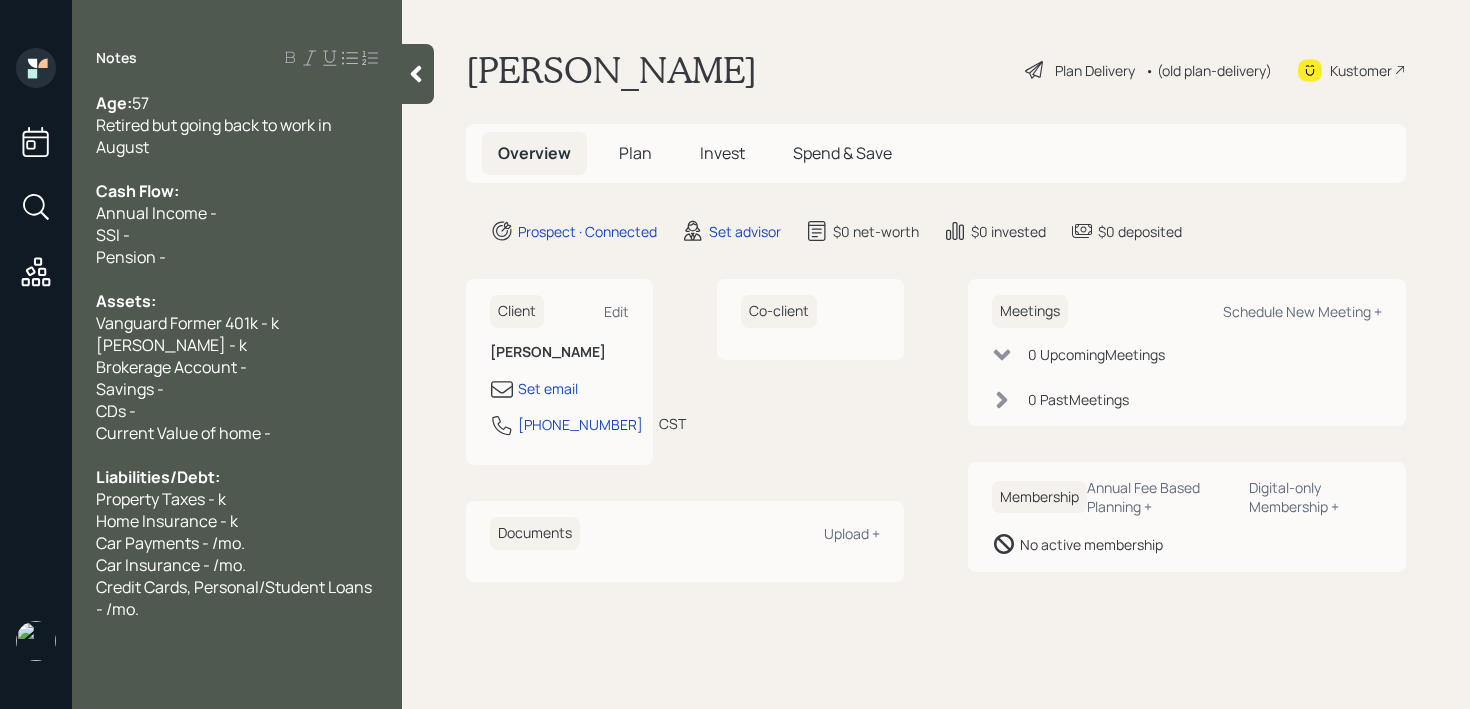 click on "Vanguard Former 401k - k" at bounding box center [187, 323] 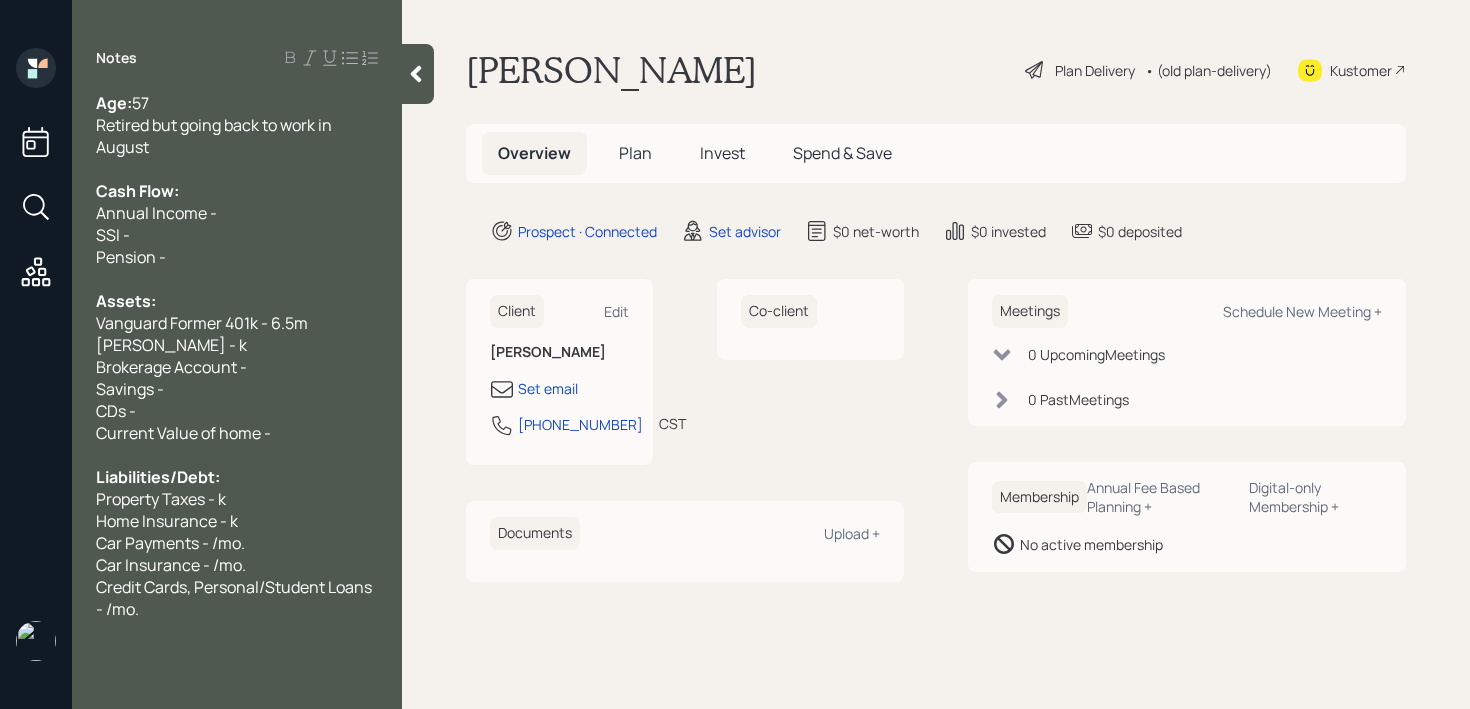 click on "Vanguard Former 401k - 6.5m" at bounding box center [202, 323] 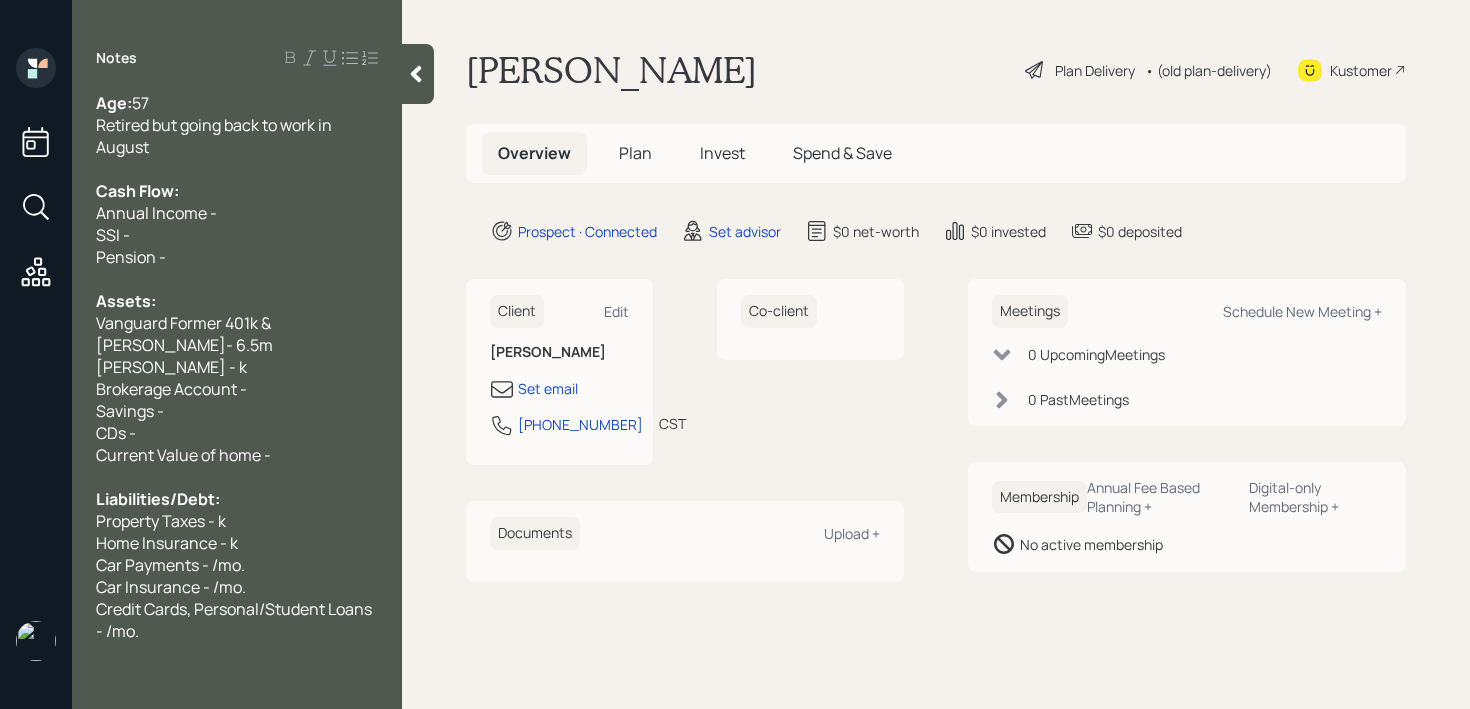 click on "Vanguard Former 401k & [PERSON_NAME]- 6.5m" at bounding box center (237, 334) 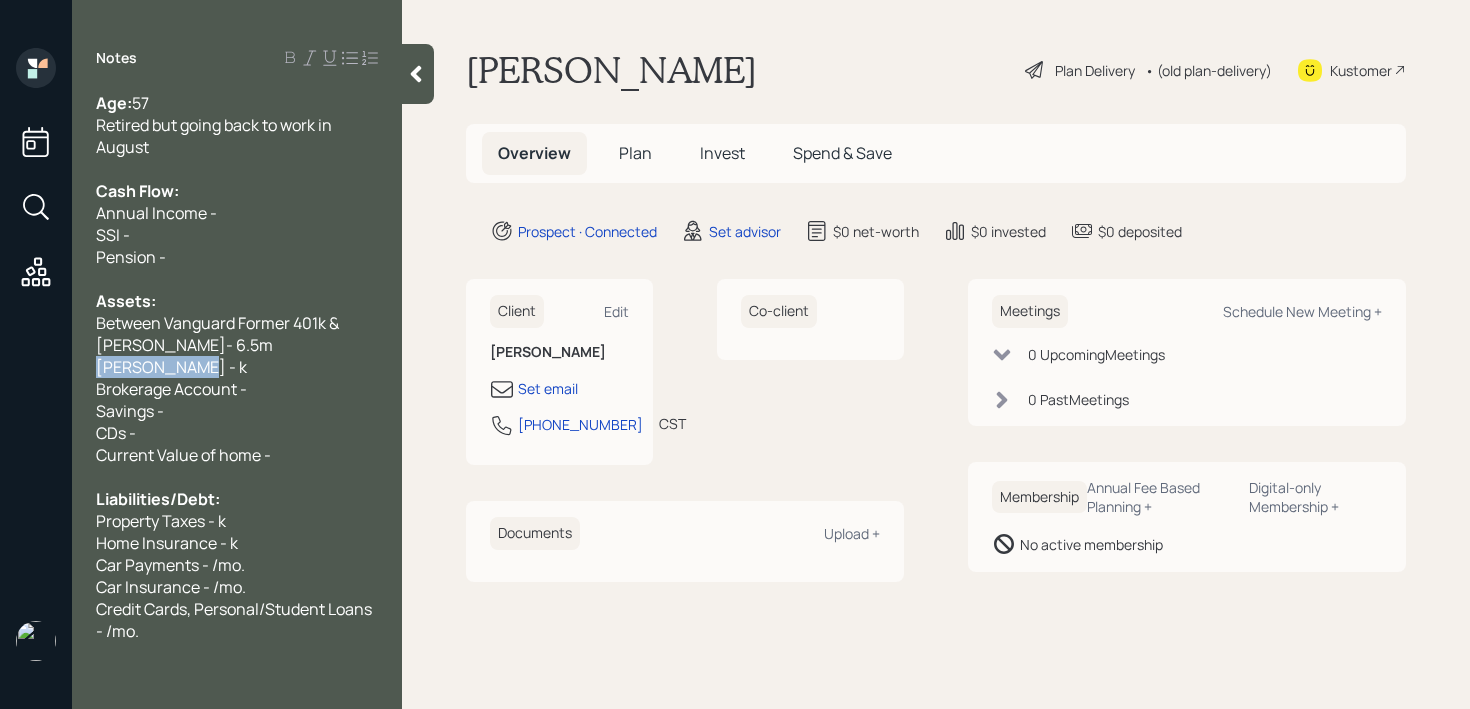drag, startPoint x: 230, startPoint y: 366, endPoint x: 0, endPoint y: 366, distance: 230 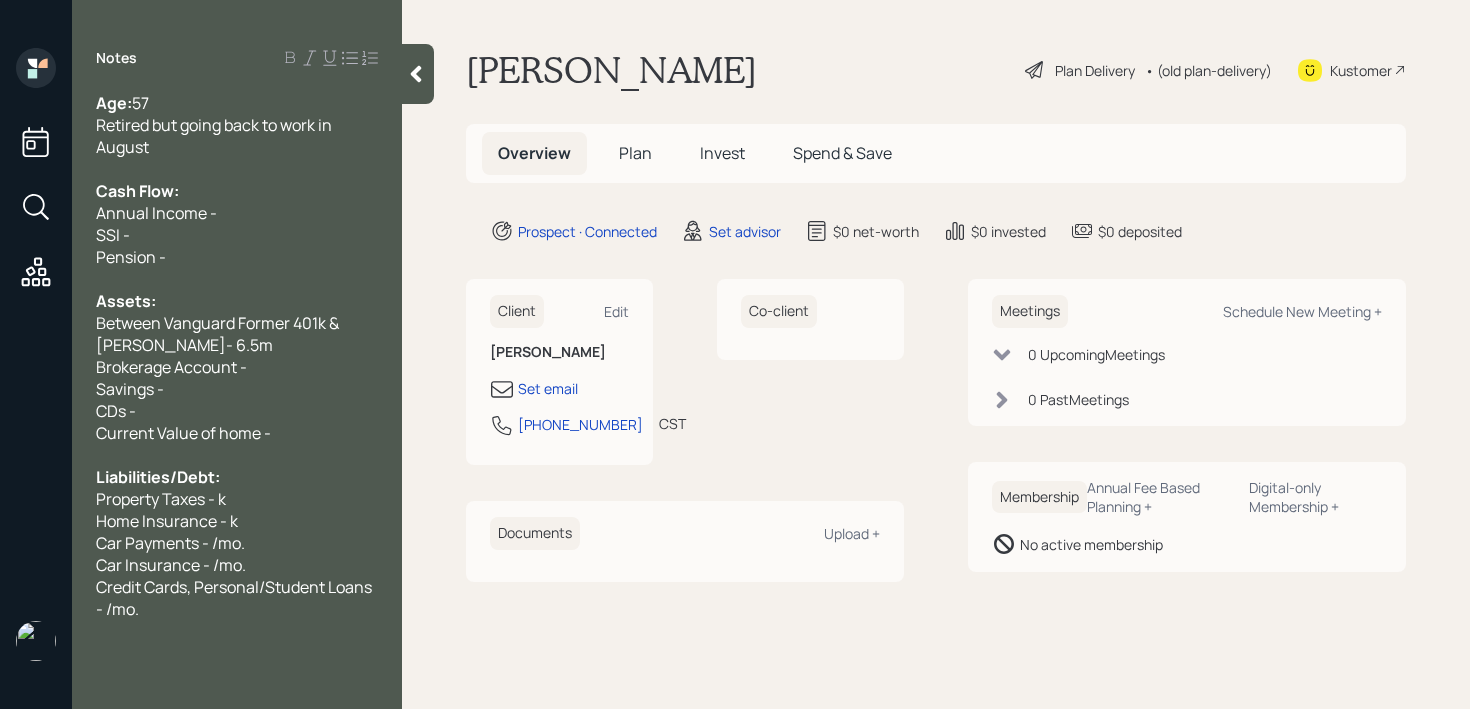 click on "Pension -" at bounding box center (237, 257) 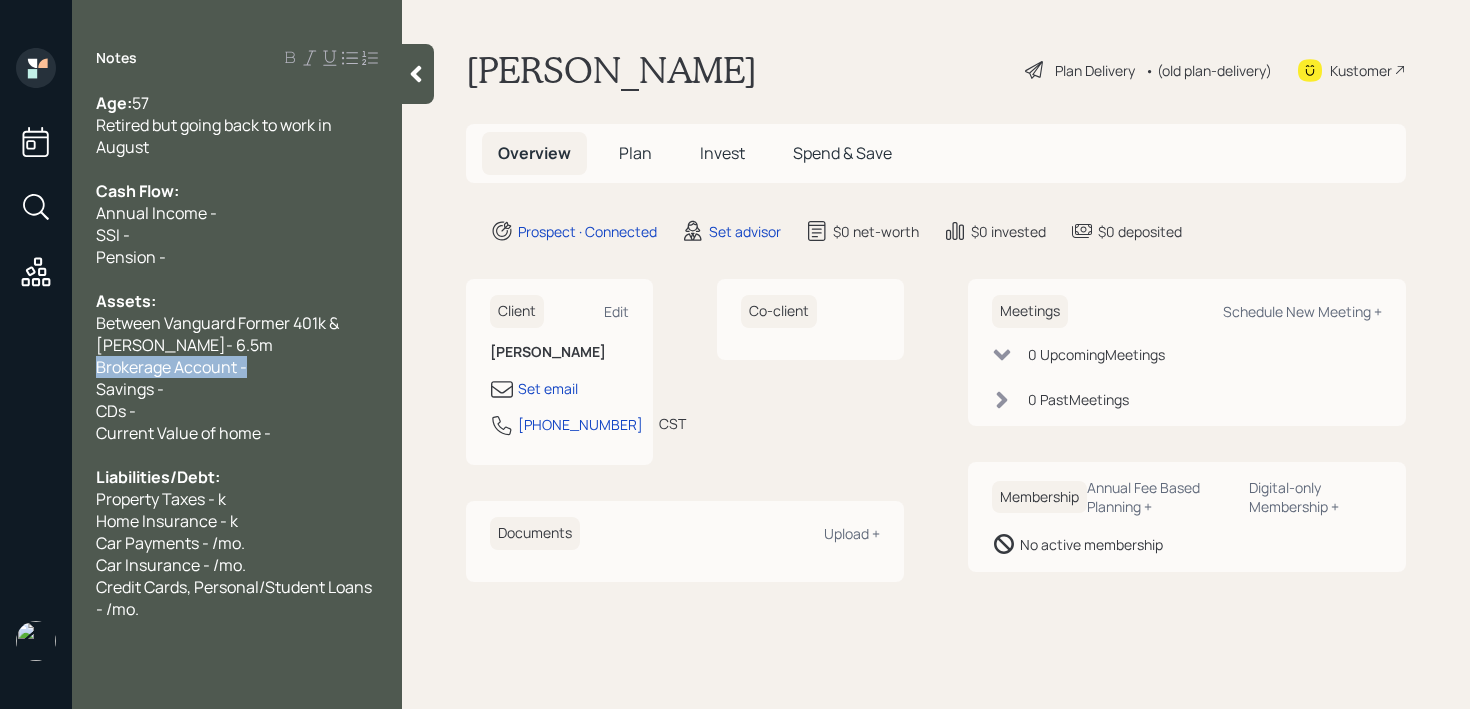 drag, startPoint x: 258, startPoint y: 364, endPoint x: 0, endPoint y: 364, distance: 258 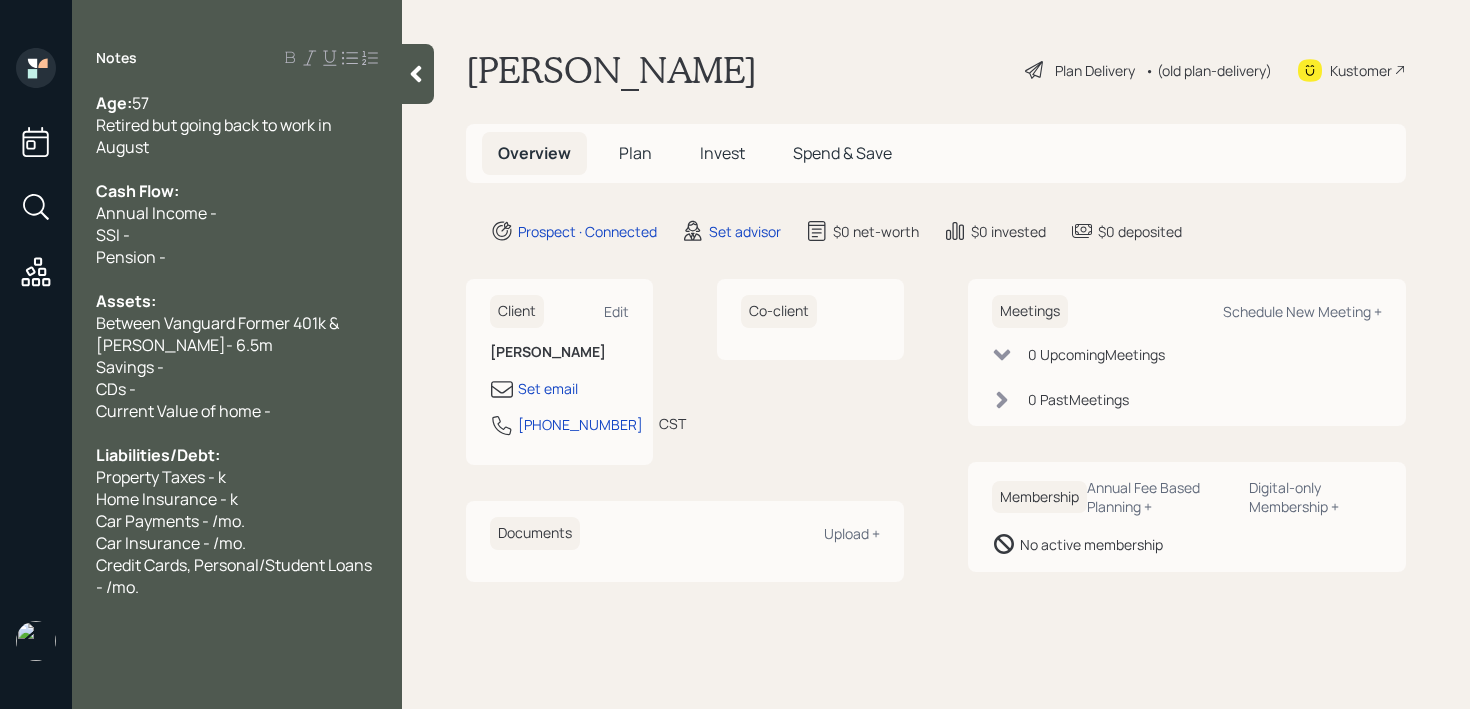 click on "Savings -" at bounding box center [237, 367] 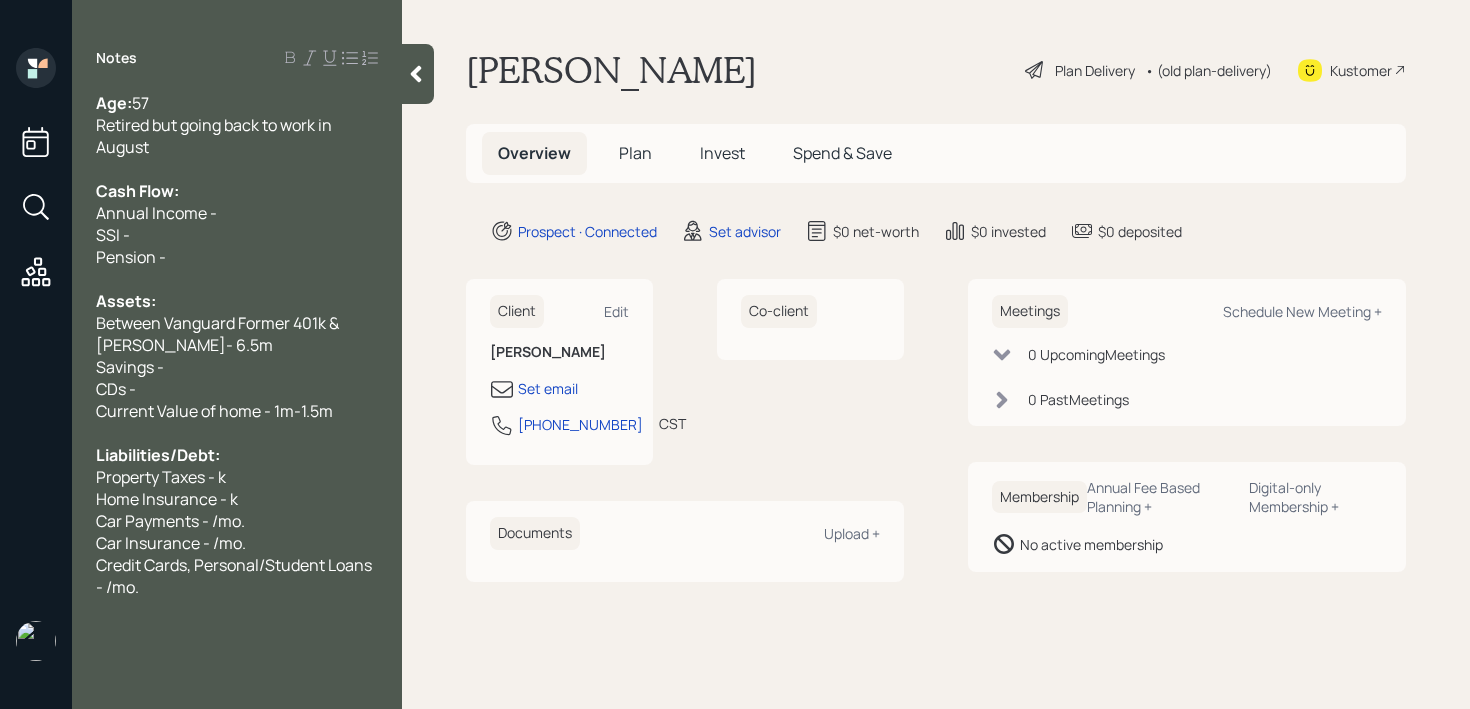 click on "Savings -" at bounding box center (237, 367) 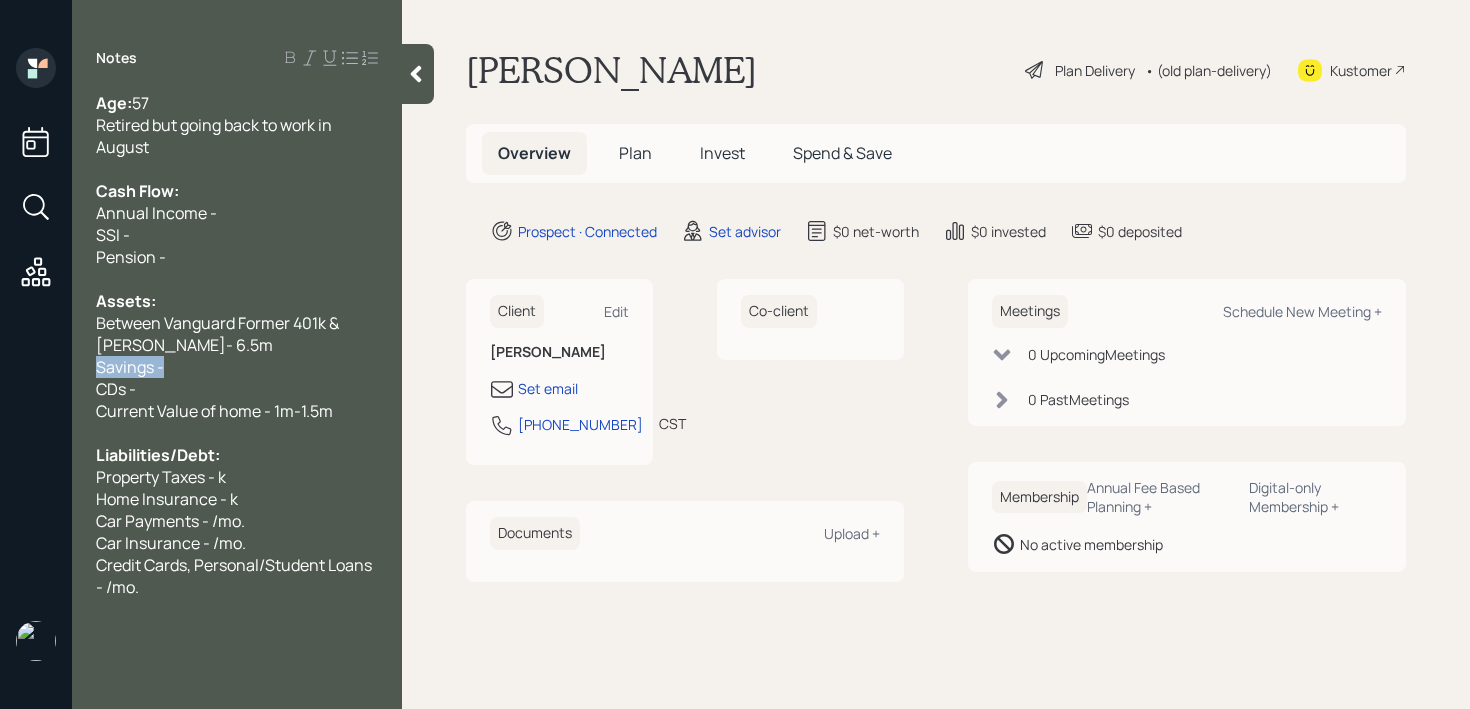 drag, startPoint x: 304, startPoint y: 367, endPoint x: 0, endPoint y: 358, distance: 304.1332 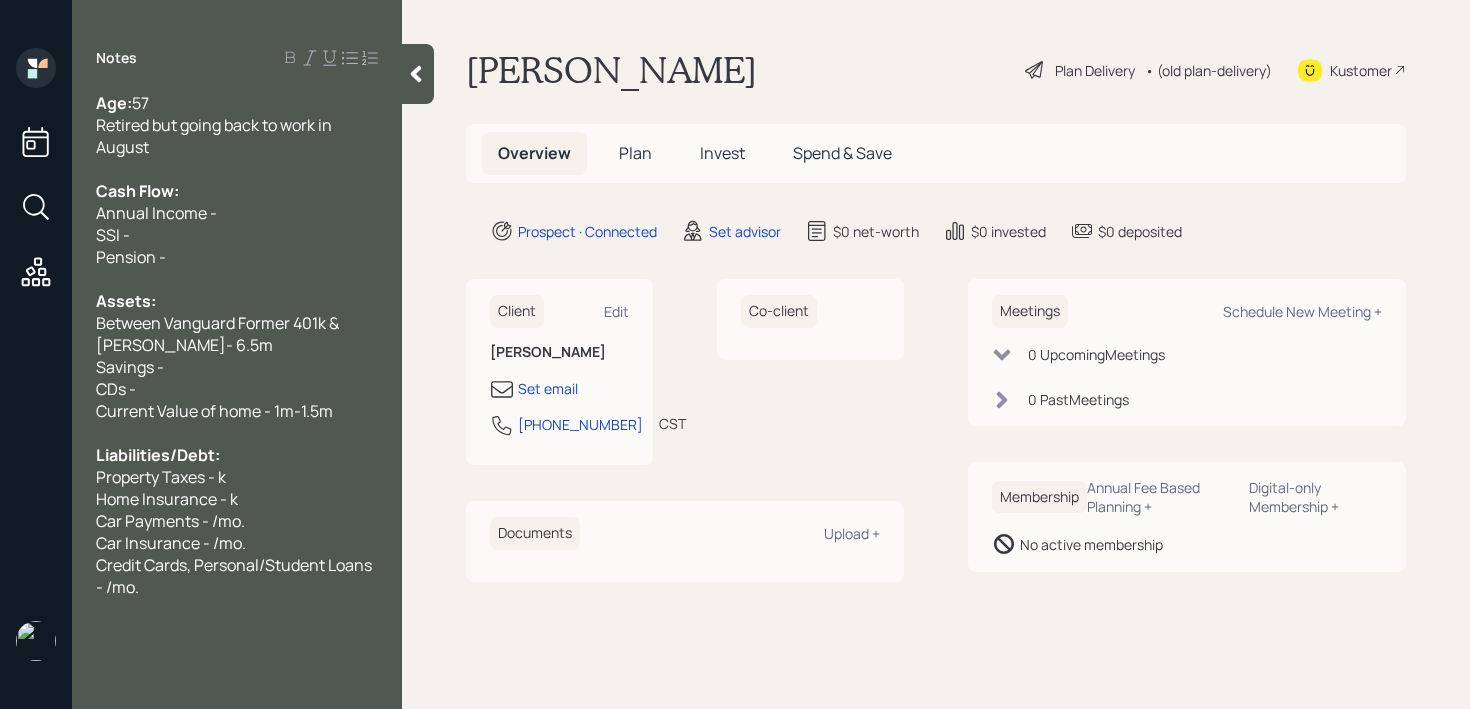click on "Savings -" at bounding box center [237, 367] 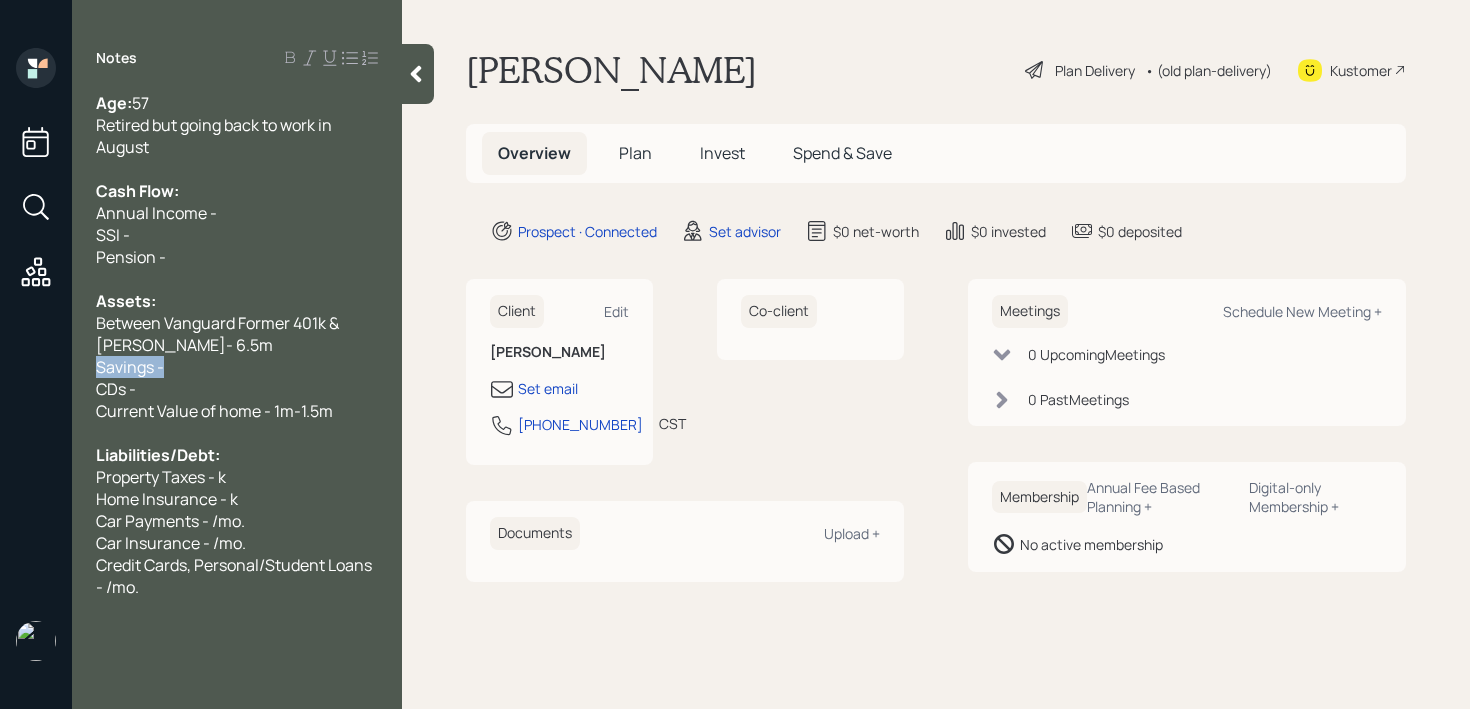 drag, startPoint x: 198, startPoint y: 358, endPoint x: 14, endPoint y: 358, distance: 184 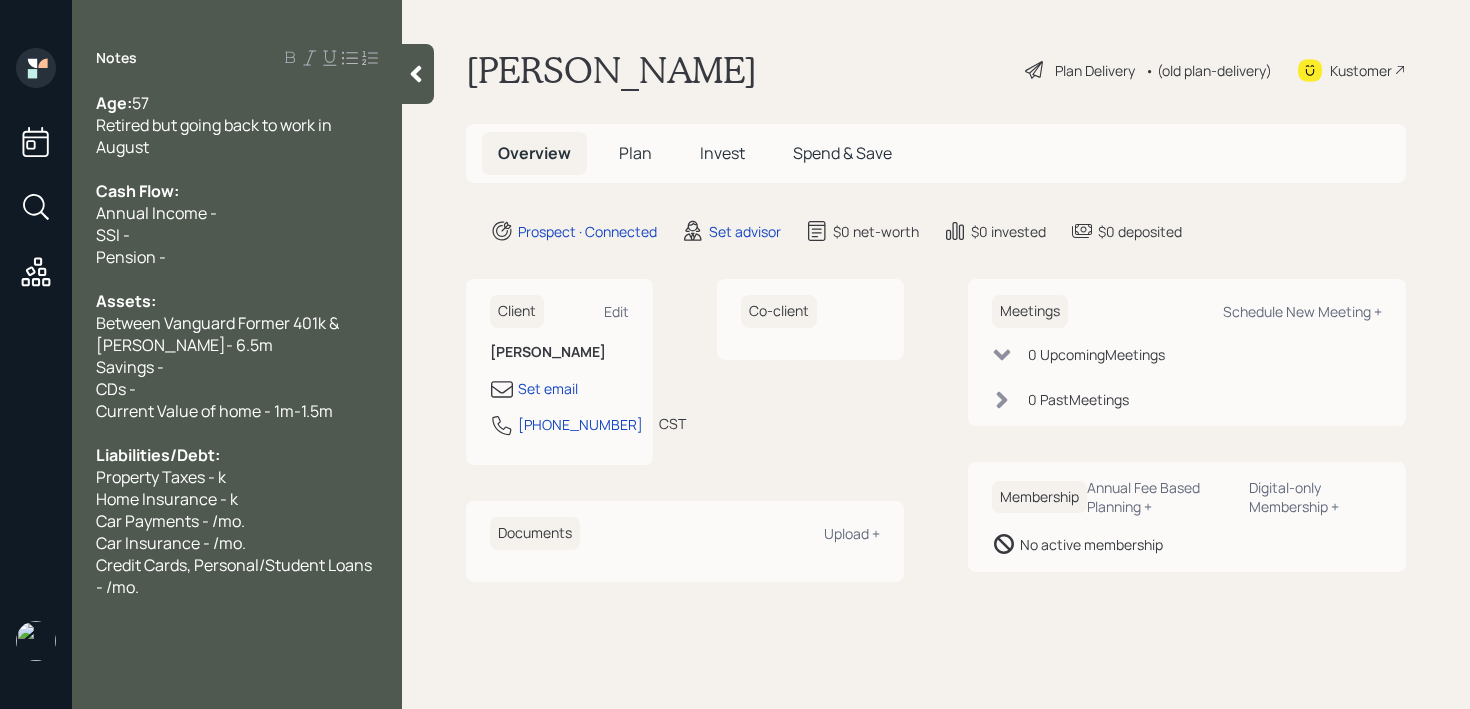 click on "Between Vanguard Former 401k & [PERSON_NAME]- 6.5m" at bounding box center (219, 334) 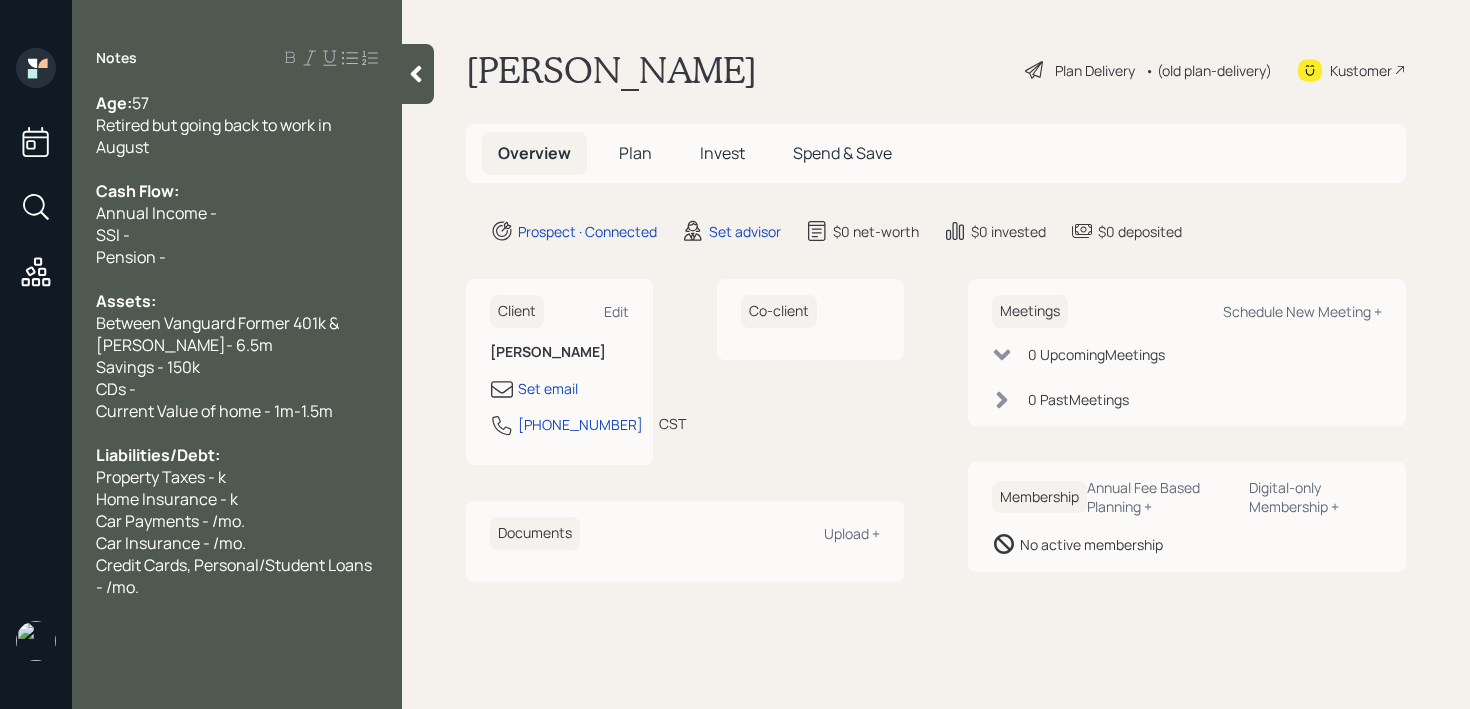click on "Between Vanguard Former 401k & [PERSON_NAME]- 6.5m" at bounding box center [219, 334] 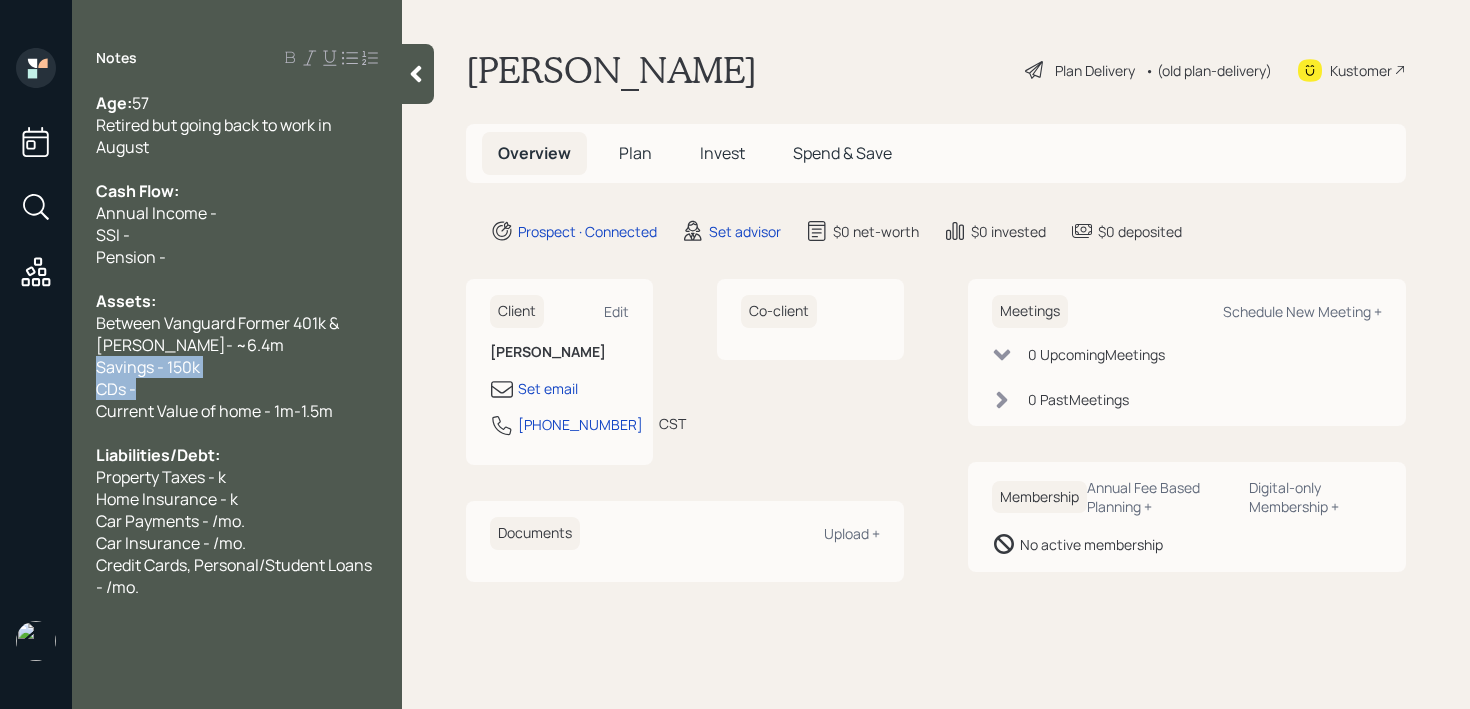 drag, startPoint x: 210, startPoint y: 388, endPoint x: 0, endPoint y: 366, distance: 211.14923 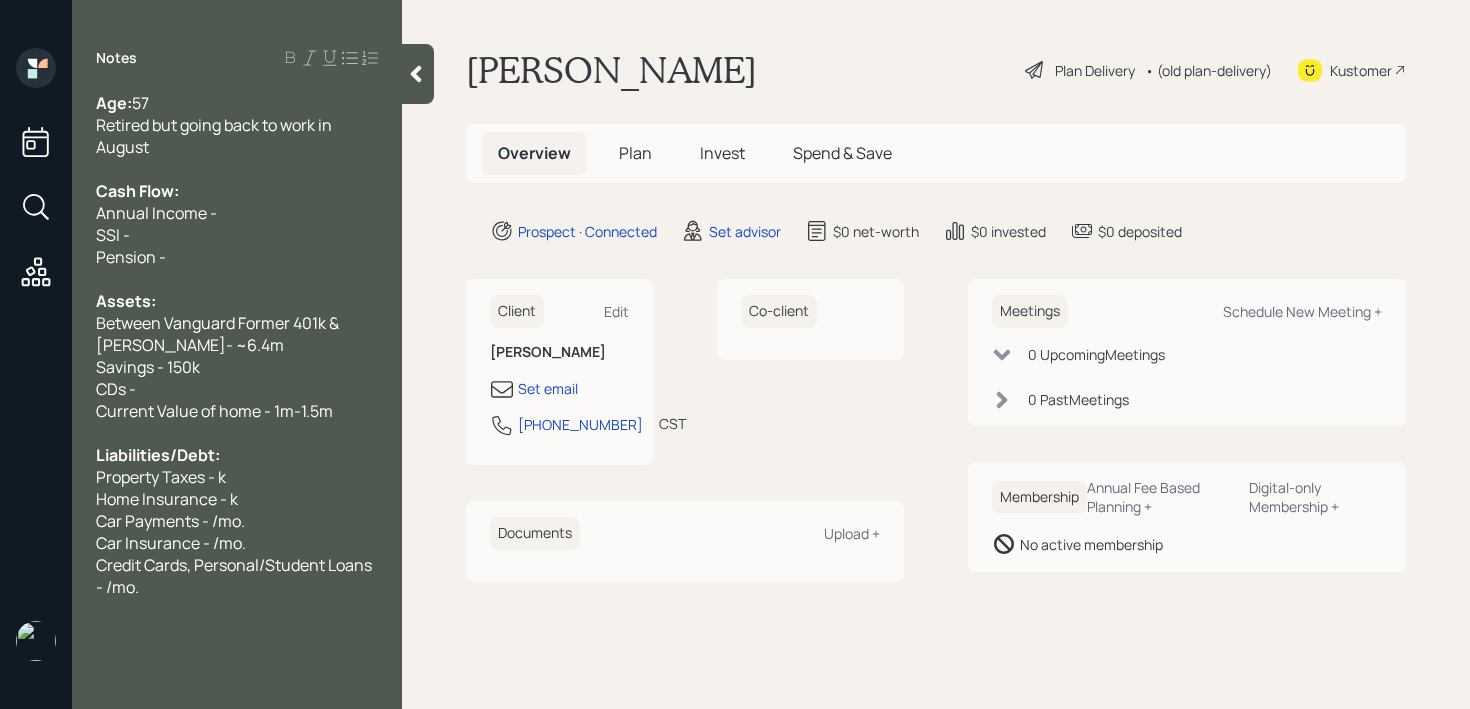 click on "CDs -" at bounding box center (237, 389) 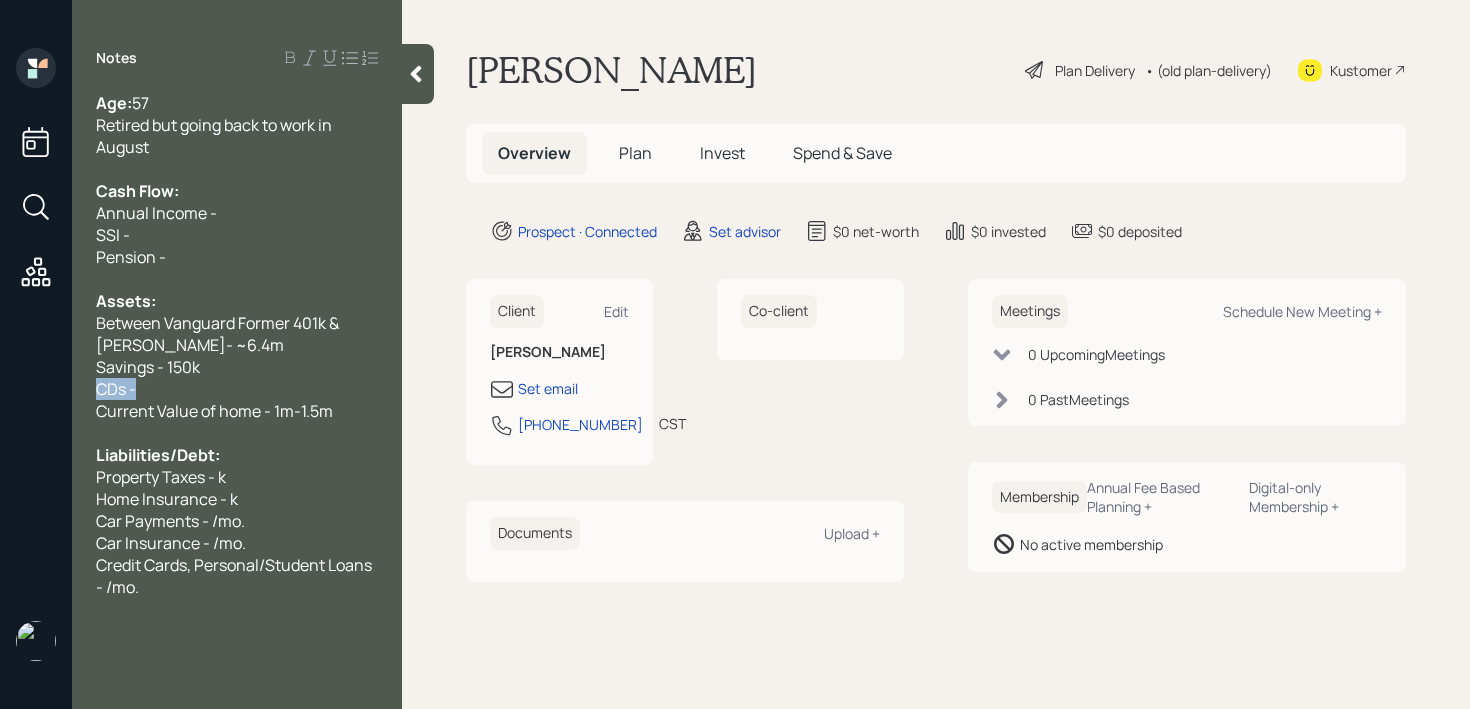 drag, startPoint x: 176, startPoint y: 388, endPoint x: 0, endPoint y: 388, distance: 176 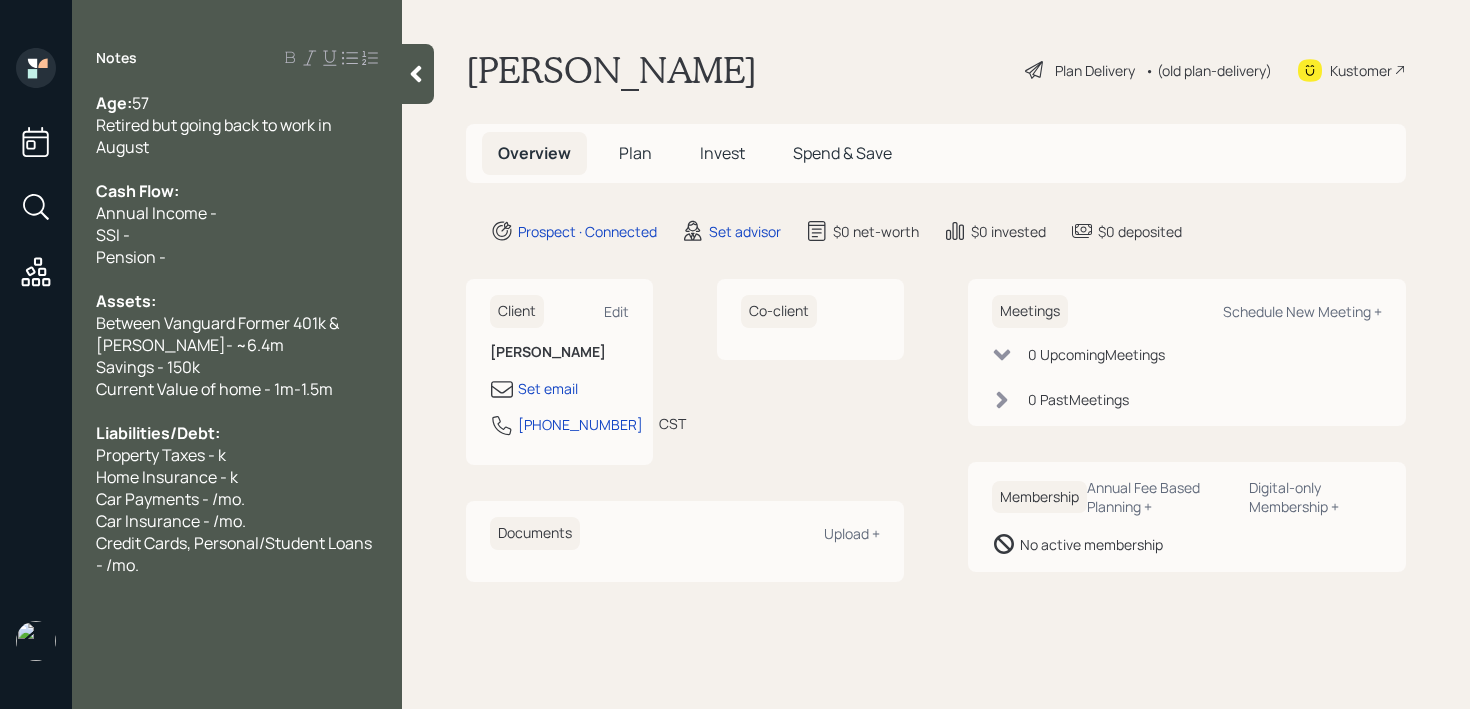 click on "Pension -" at bounding box center [237, 257] 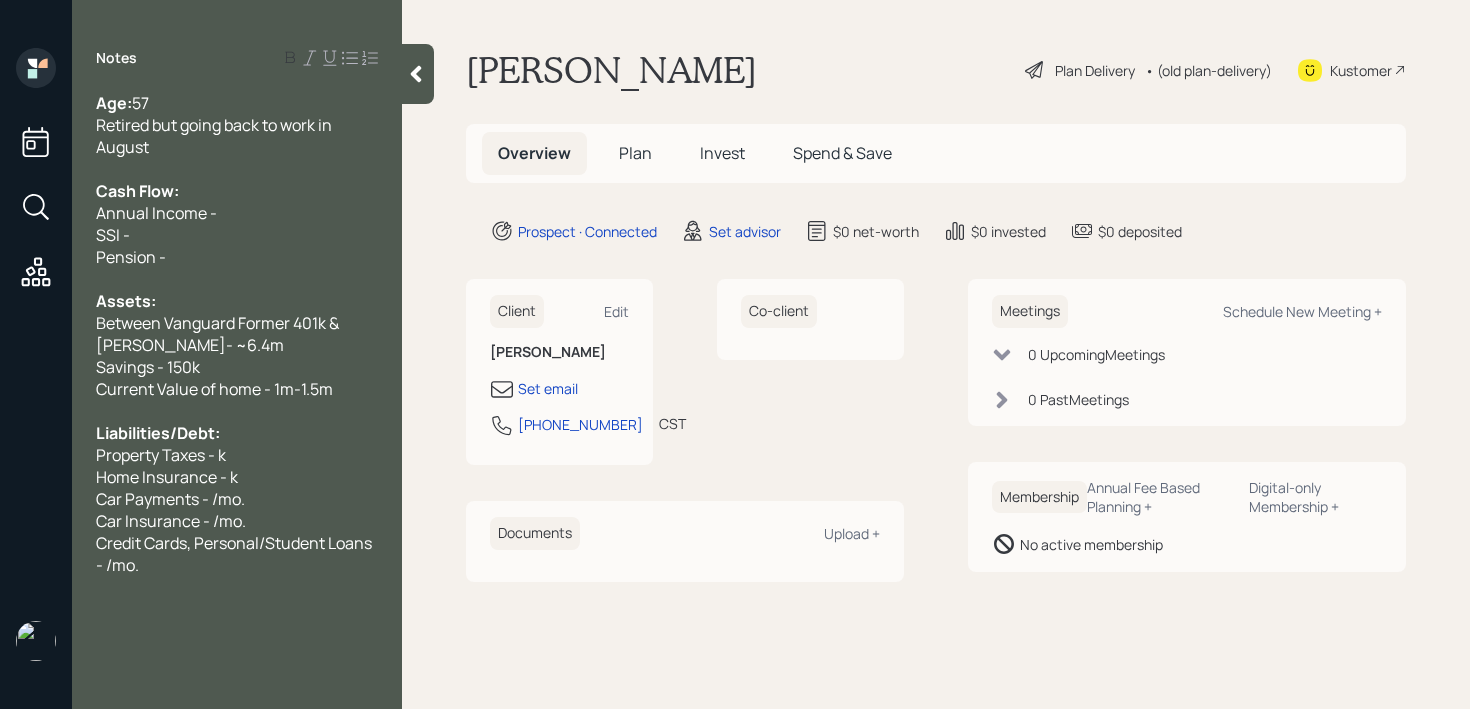 click on "Annual Income -" at bounding box center [237, 213] 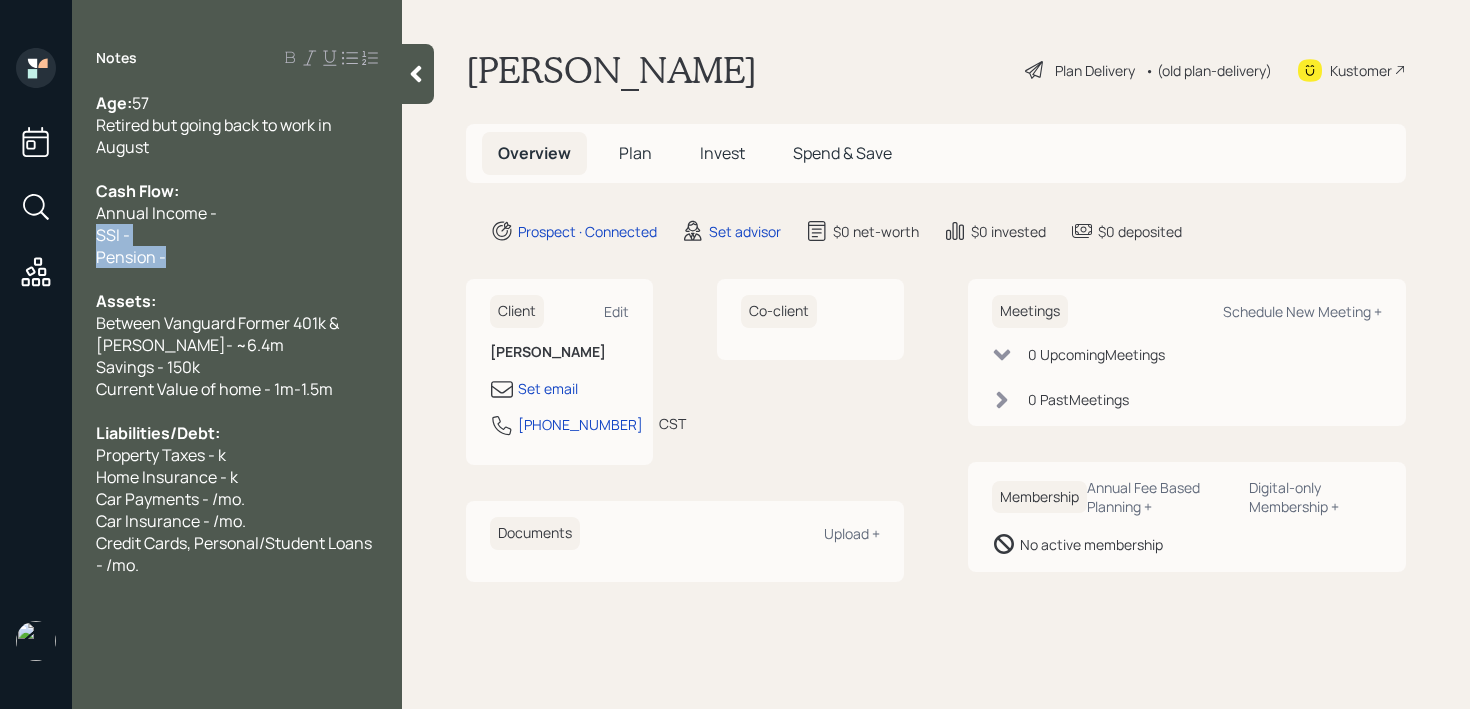 drag, startPoint x: 193, startPoint y: 256, endPoint x: 49, endPoint y: 243, distance: 144.58562 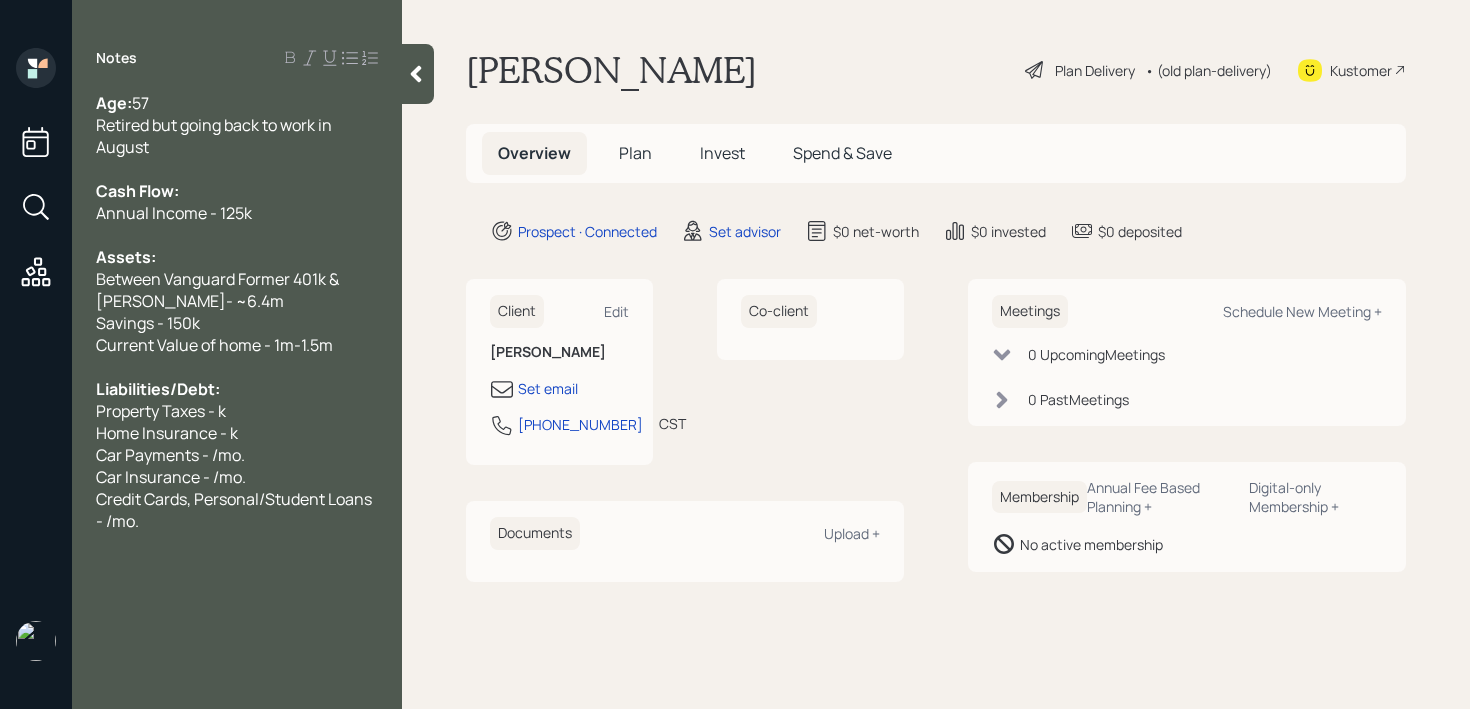 click on "Between Vanguard Former 401k & [PERSON_NAME]- ~6.4m" at bounding box center (219, 290) 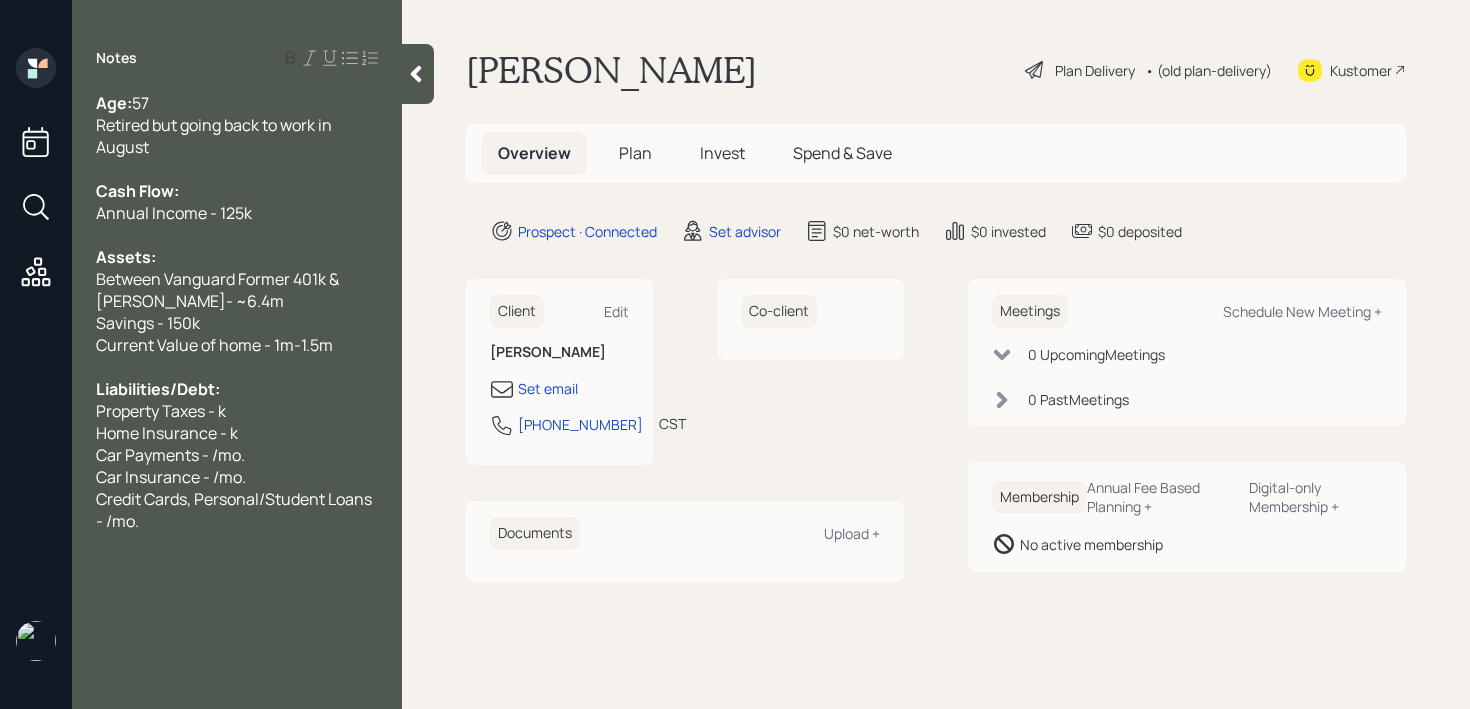 click on "Retired but going back to work in August" at bounding box center (237, 136) 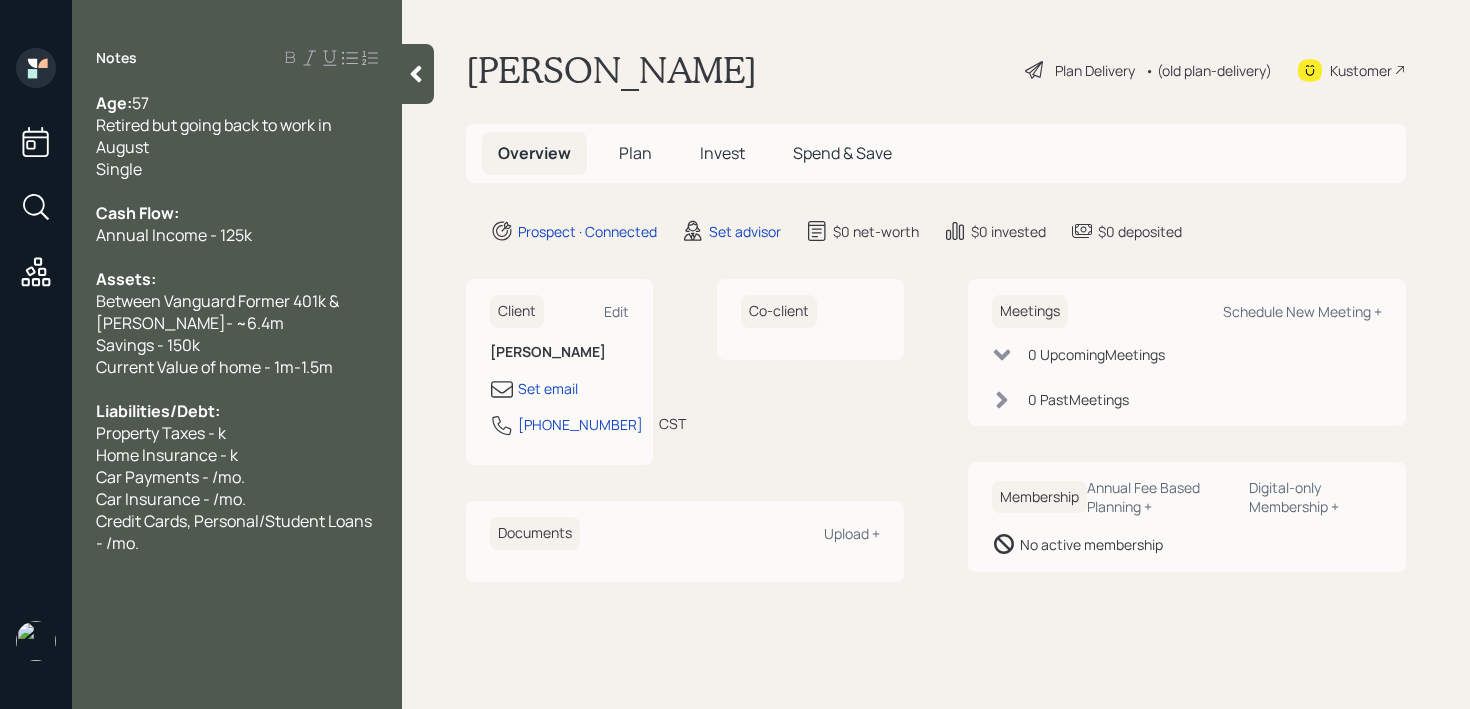 click on "Savings - 150k" at bounding box center [237, 345] 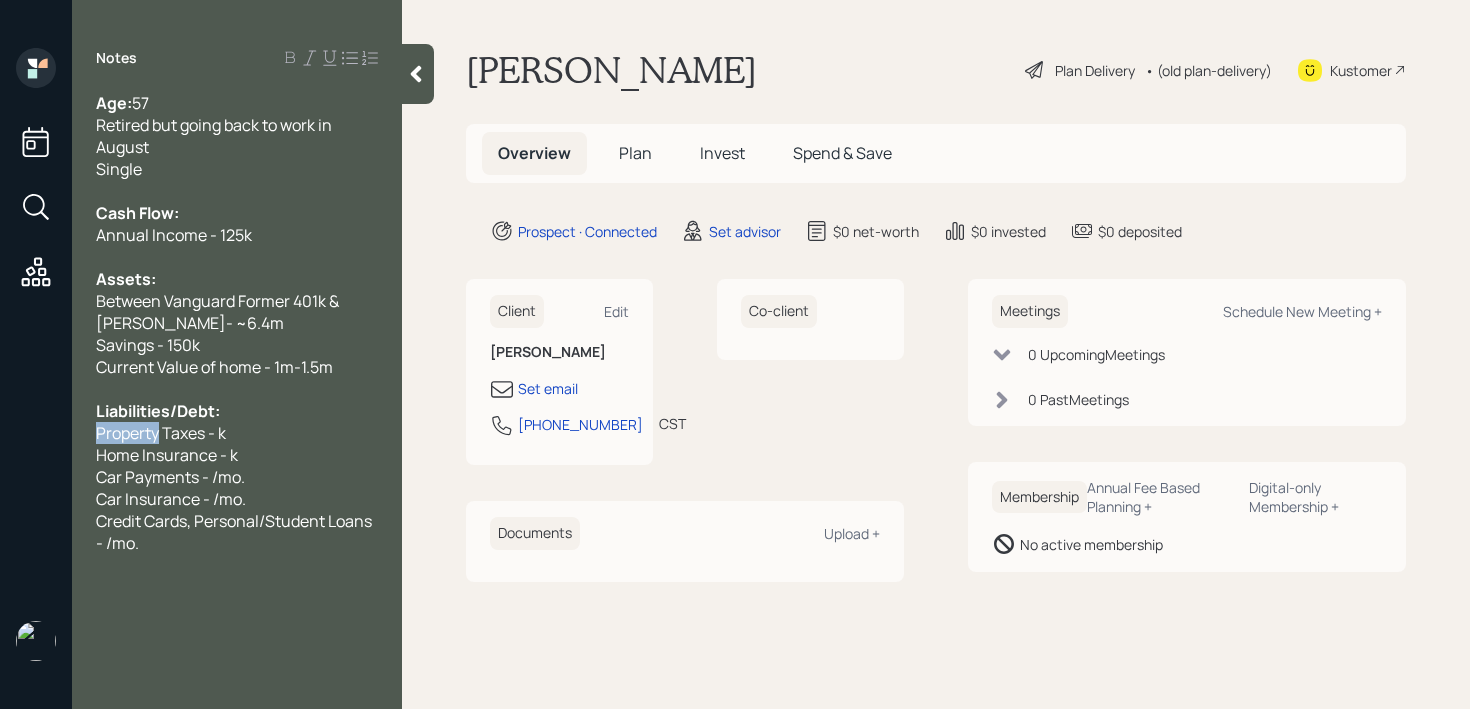 click on "Property Taxes - k" at bounding box center [237, 433] 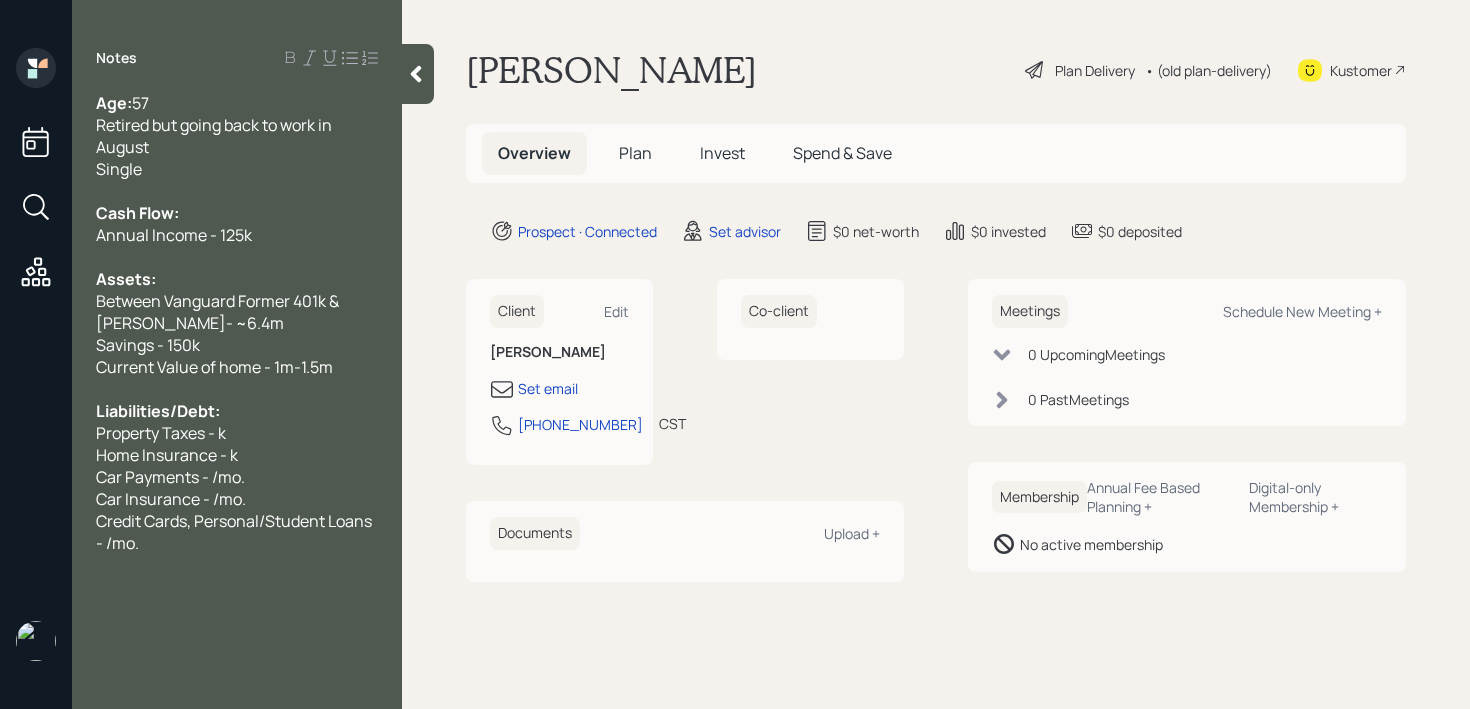 click on "Home Insurance - k" at bounding box center (167, 455) 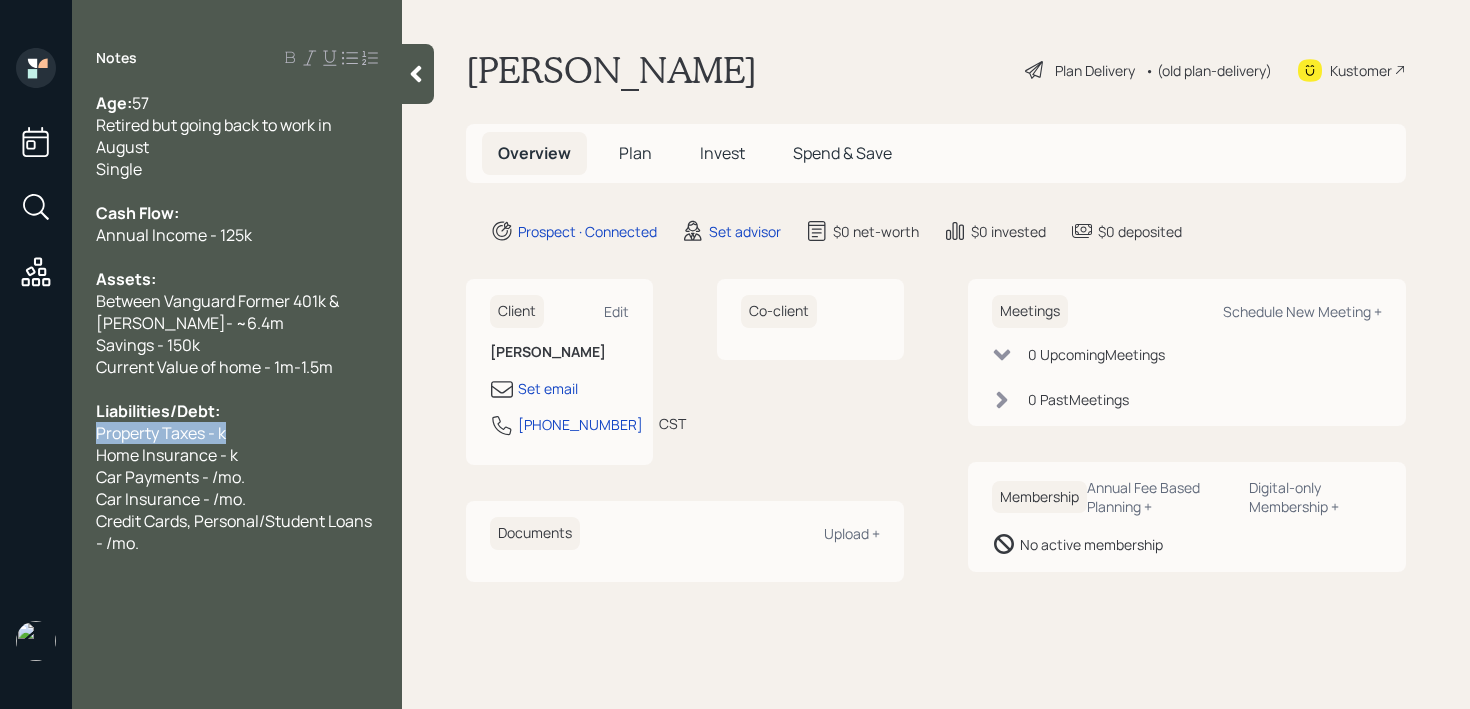 drag, startPoint x: 254, startPoint y: 430, endPoint x: 0, endPoint y: 425, distance: 254.04921 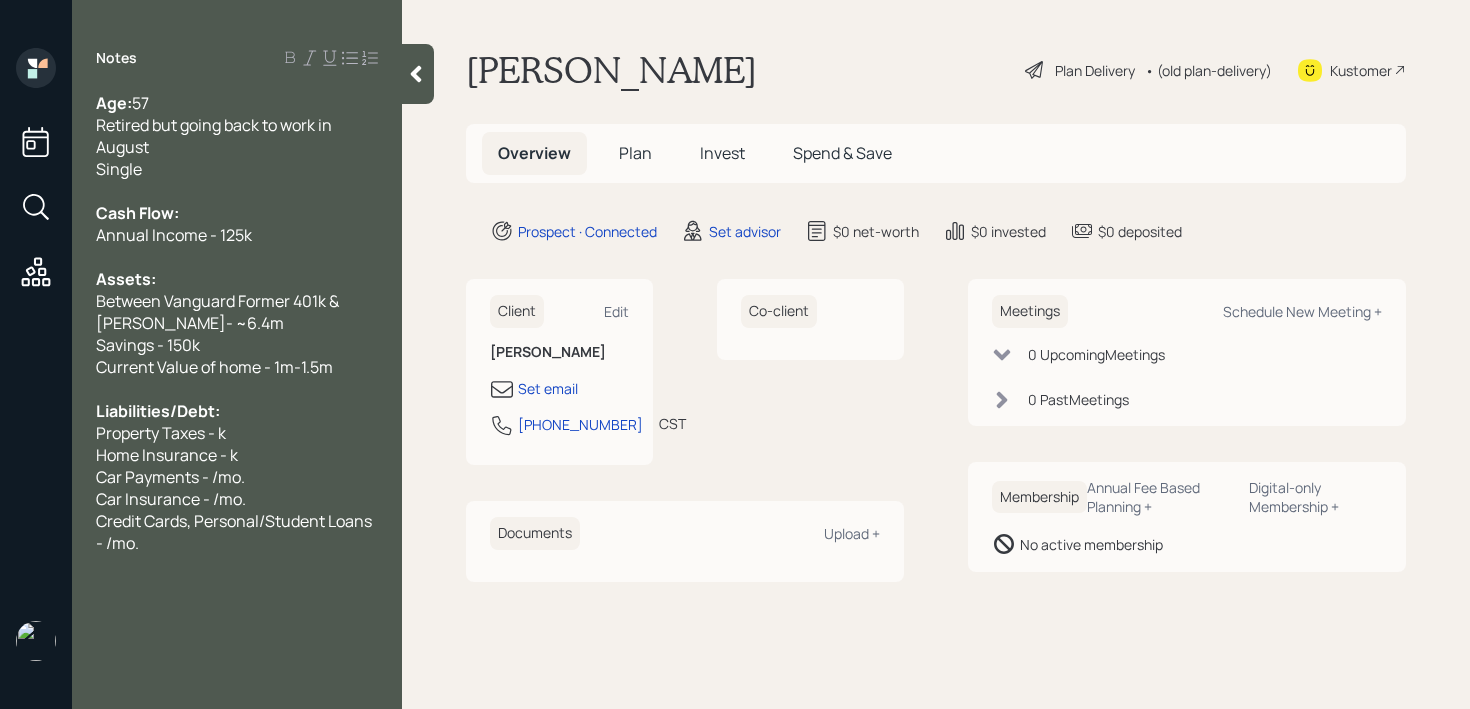 click on "Property Taxes - k" at bounding box center [237, 433] 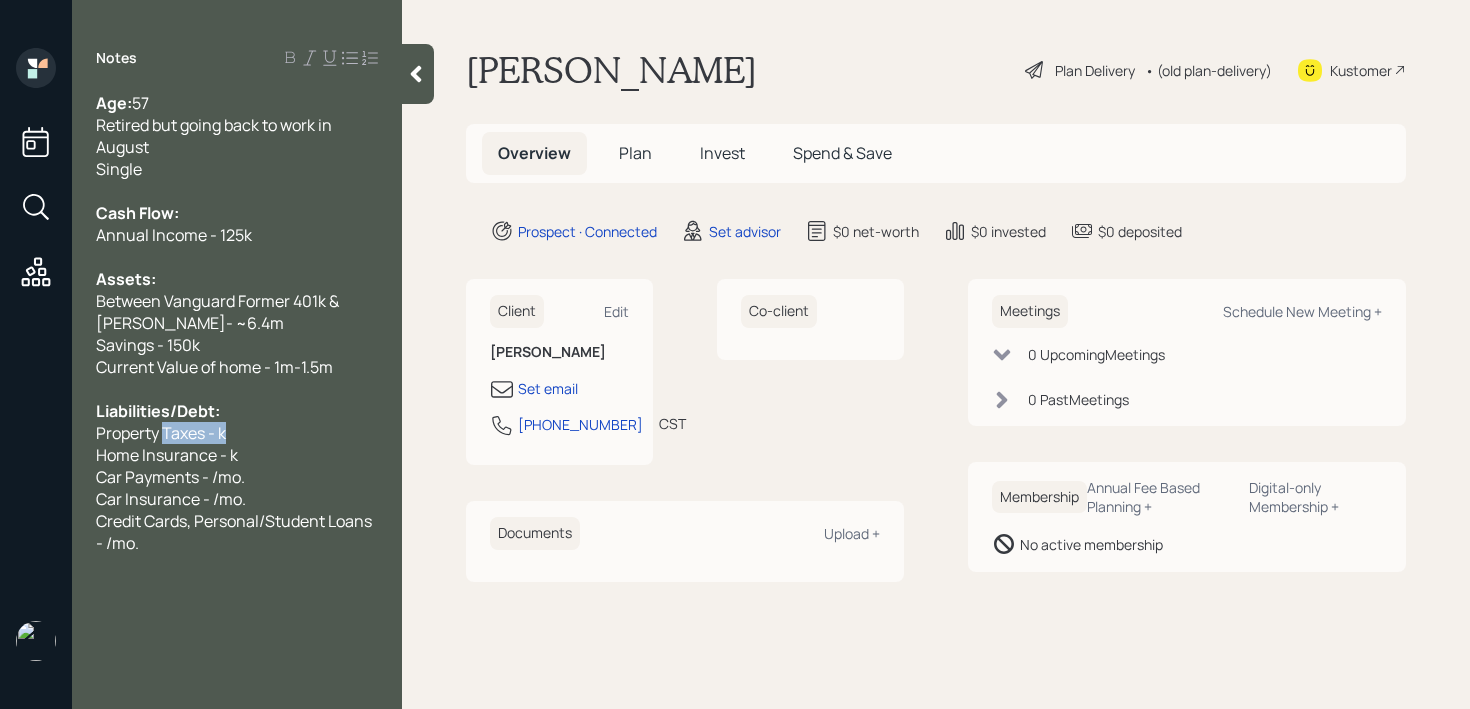 drag, startPoint x: 247, startPoint y: 436, endPoint x: 118, endPoint y: 436, distance: 129 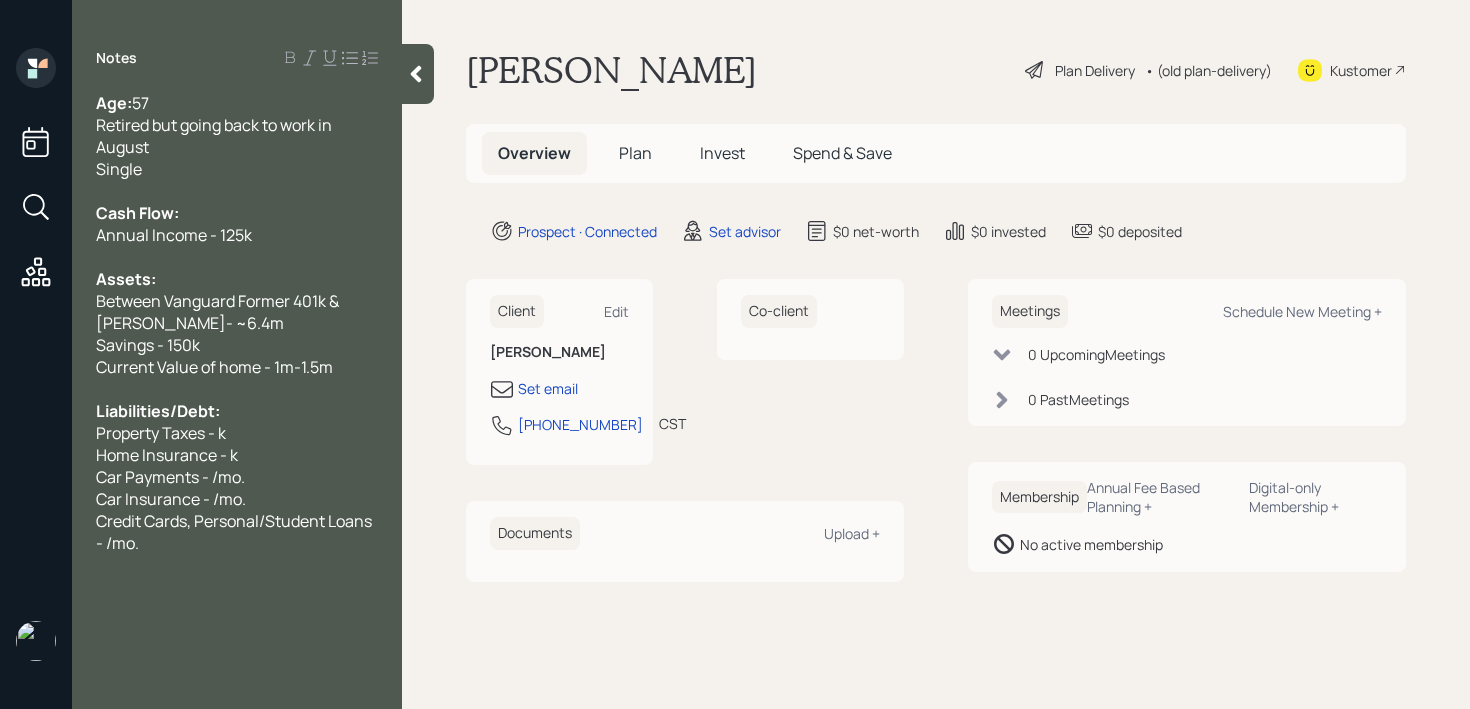 click on "Home Insurance - k" at bounding box center [237, 455] 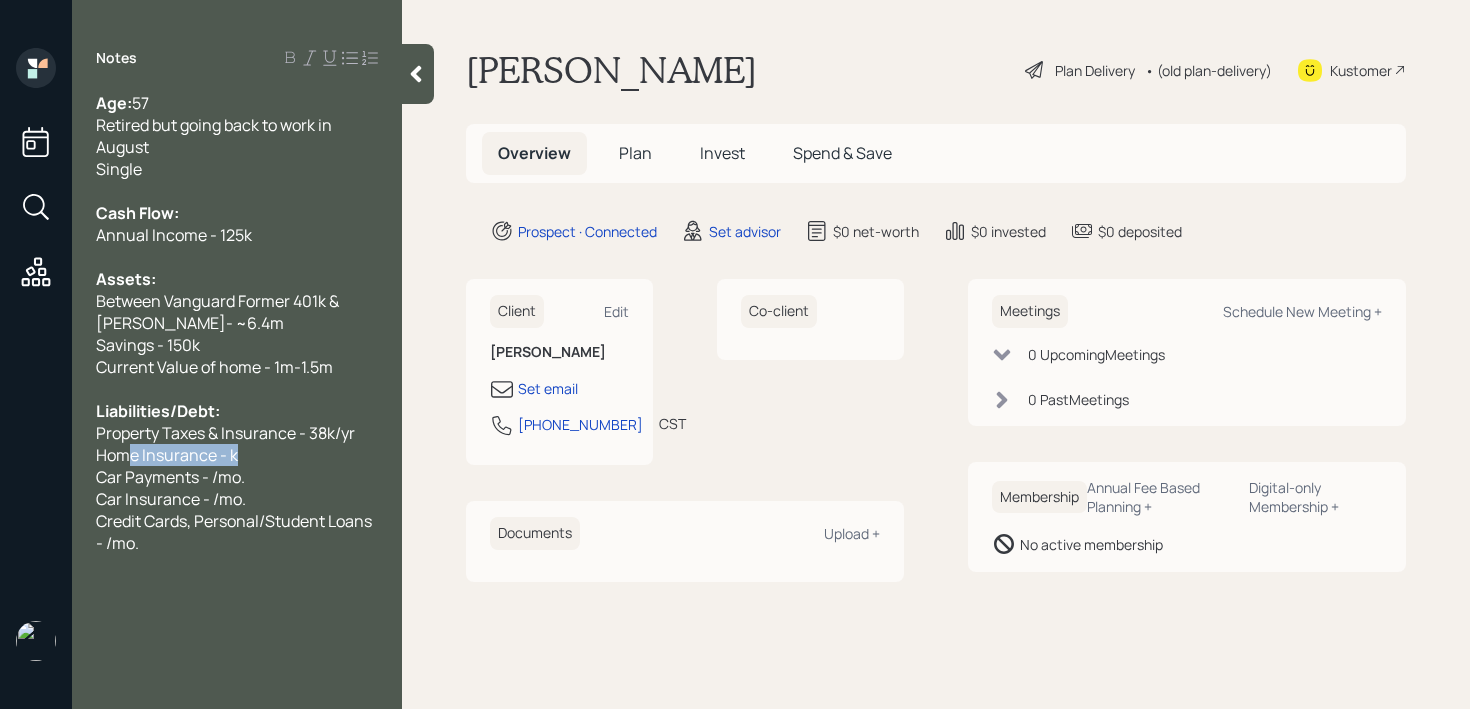 drag, startPoint x: 273, startPoint y: 456, endPoint x: 92, endPoint y: 455, distance: 181.00276 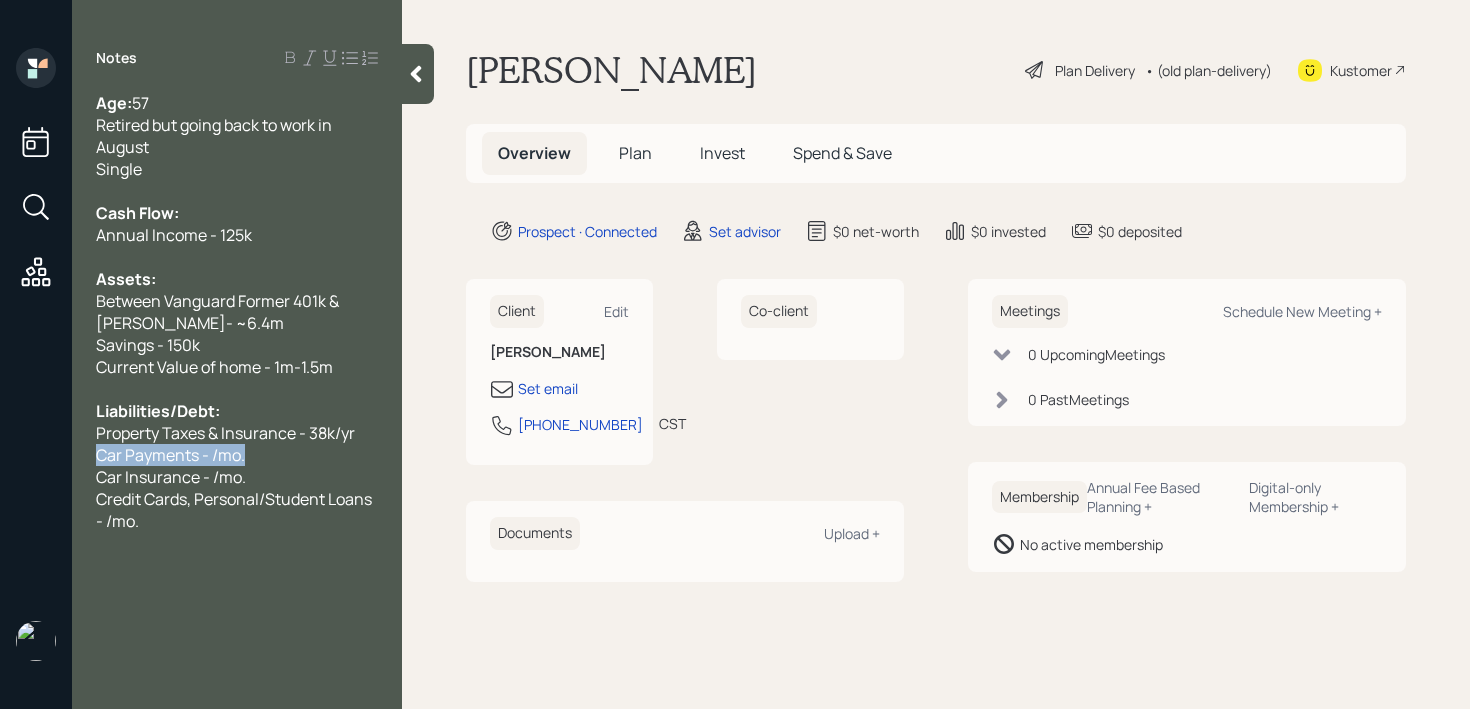 drag, startPoint x: 252, startPoint y: 457, endPoint x: 0, endPoint y: 457, distance: 252 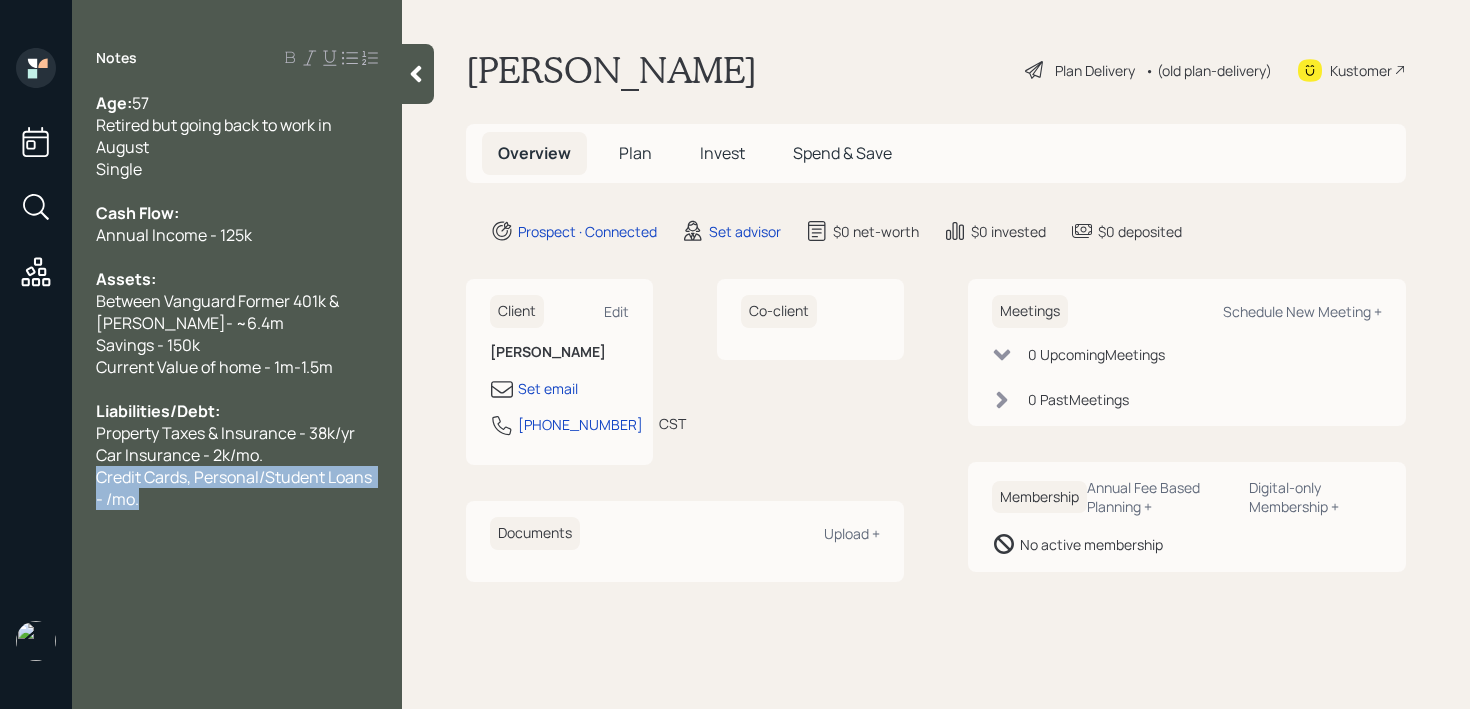 drag, startPoint x: 208, startPoint y: 503, endPoint x: 96, endPoint y: 474, distance: 115.69356 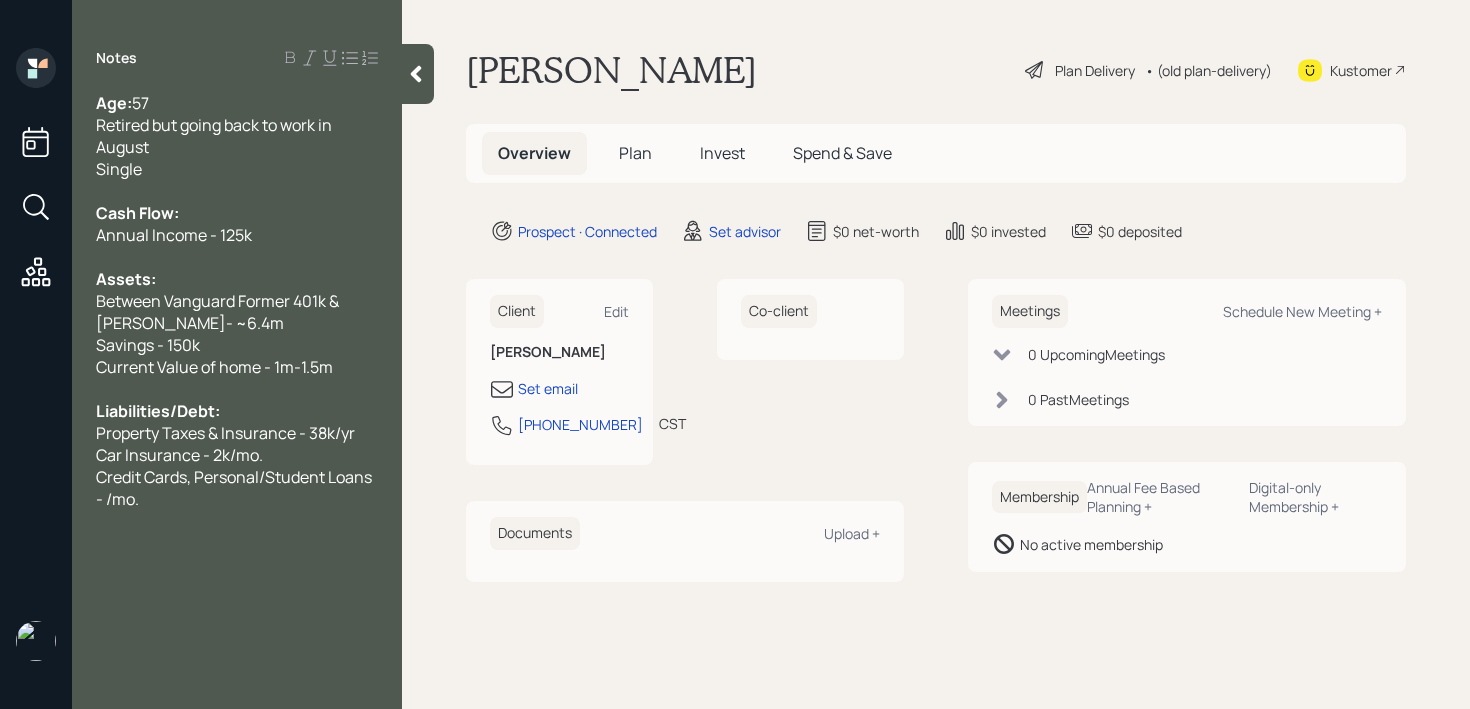click on "Credit Cards, Personal/Student Loans - /mo." at bounding box center [237, 488] 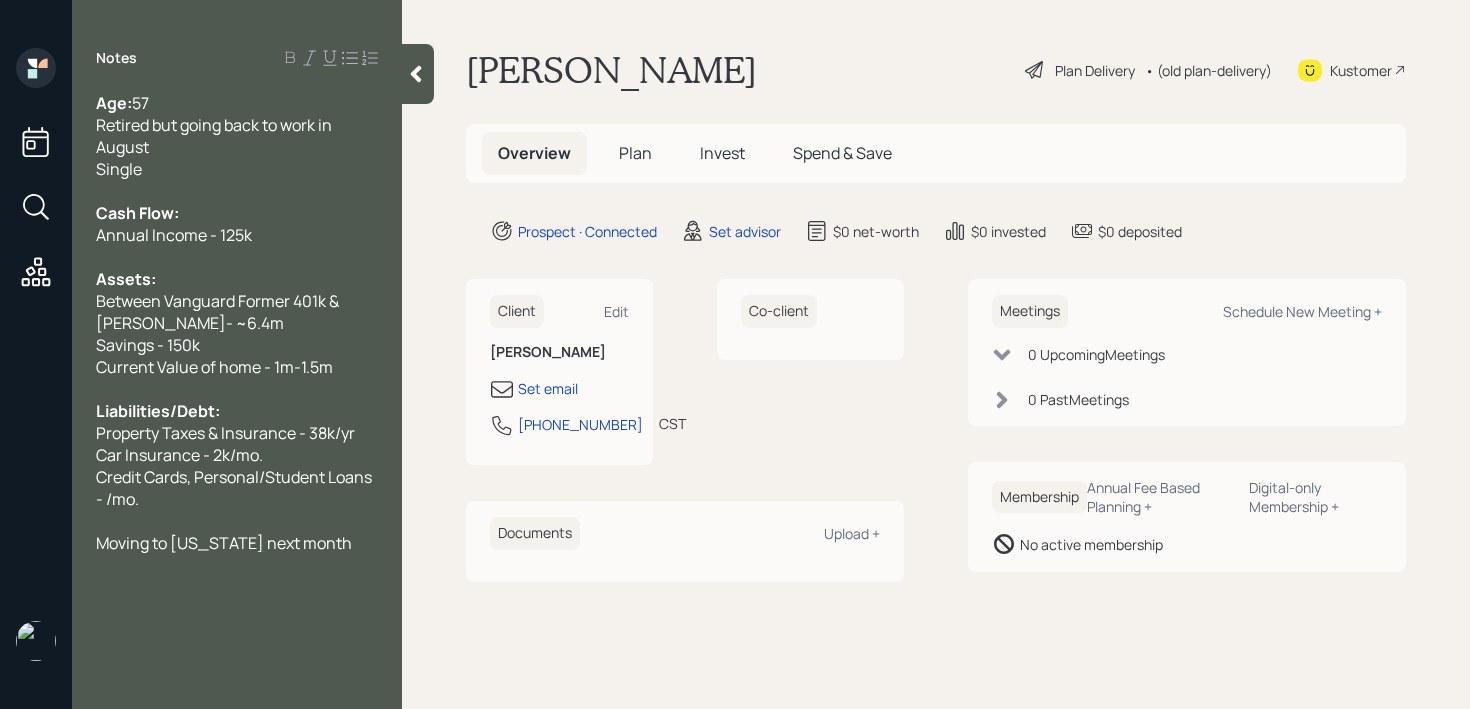 click on "Credit Cards, Personal/Student Loans - /mo." at bounding box center [235, 488] 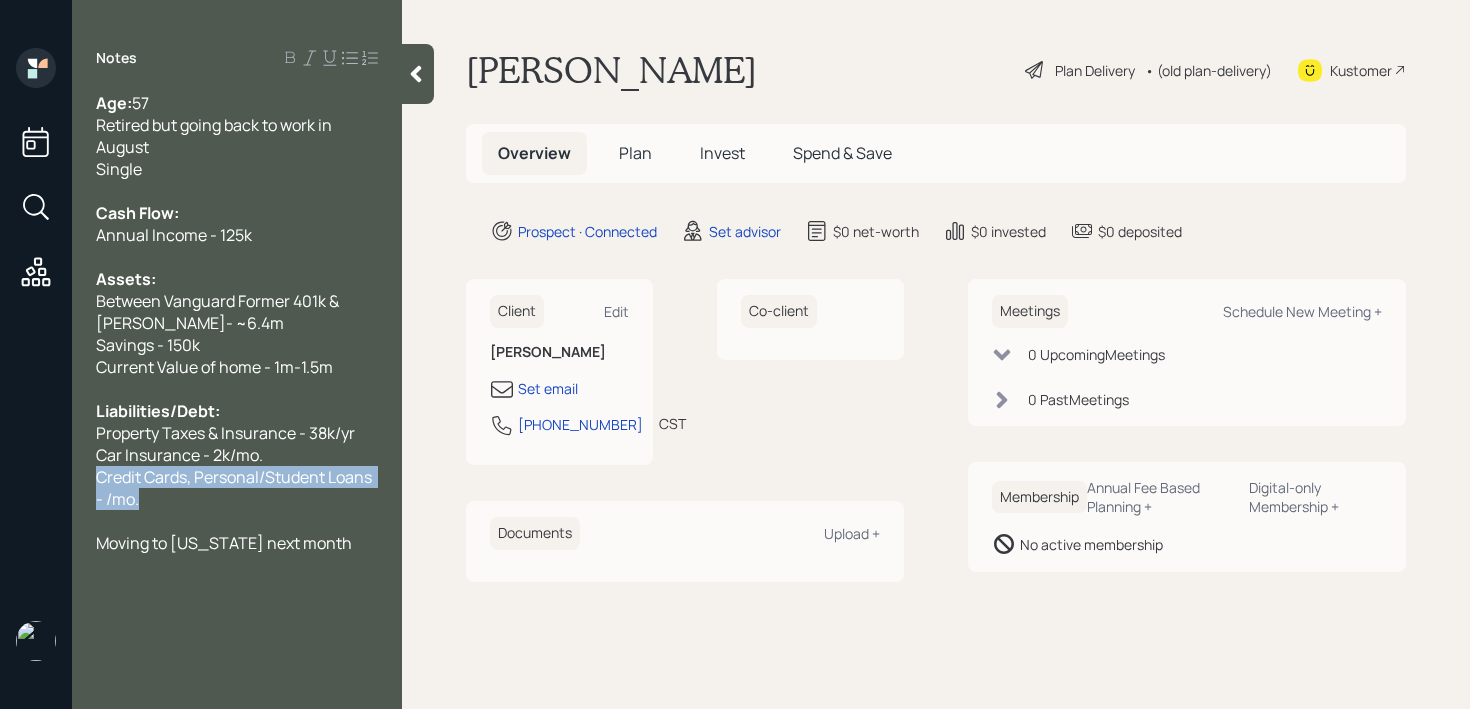 drag, startPoint x: 176, startPoint y: 504, endPoint x: 101, endPoint y: 482, distance: 78.160095 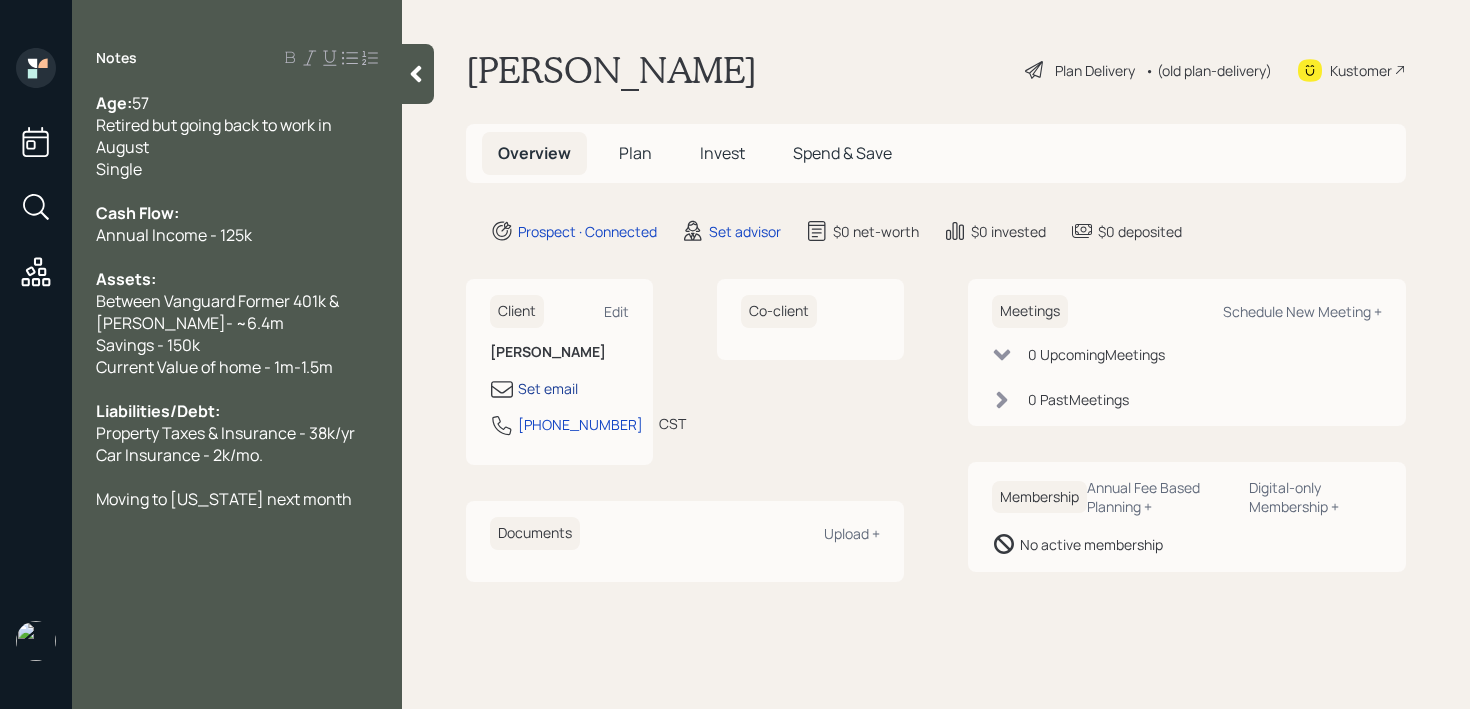 click on "Set email" at bounding box center (548, 388) 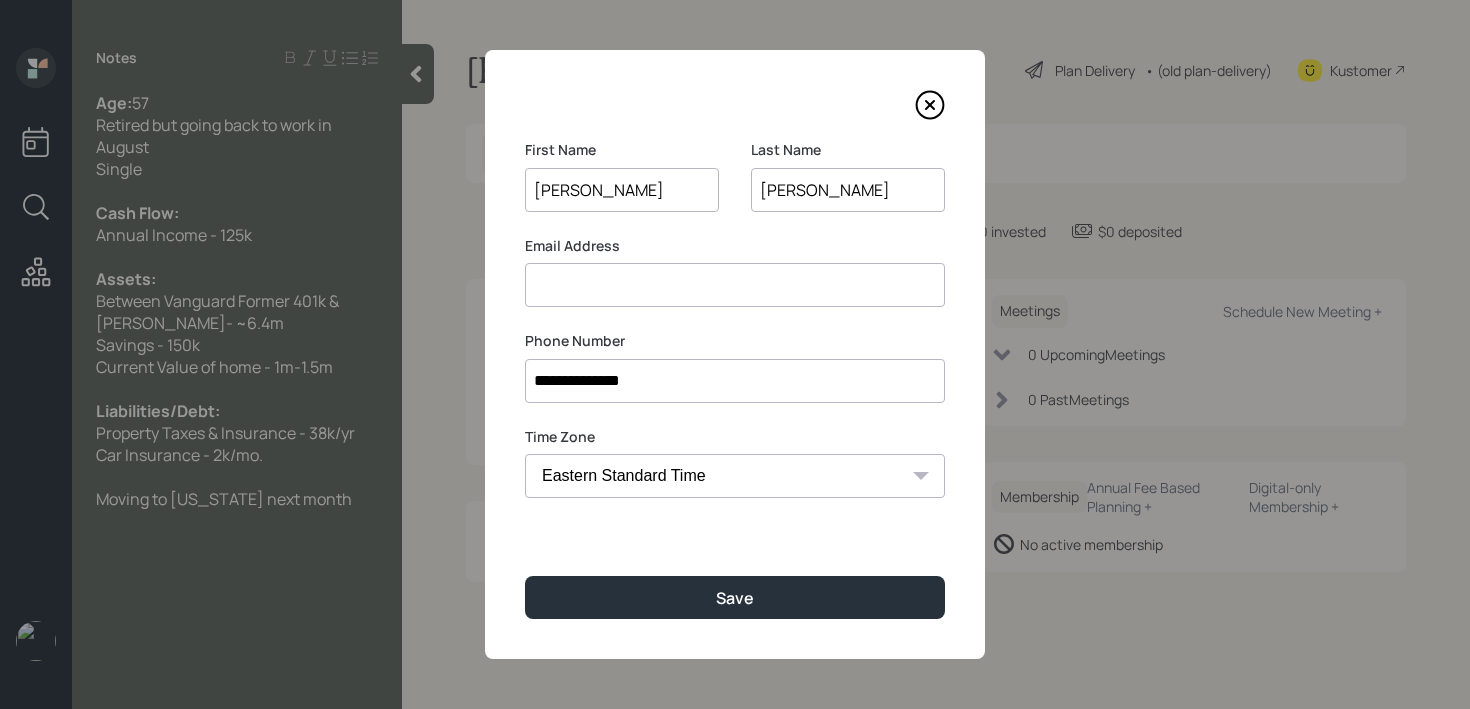 click at bounding box center (735, 285) 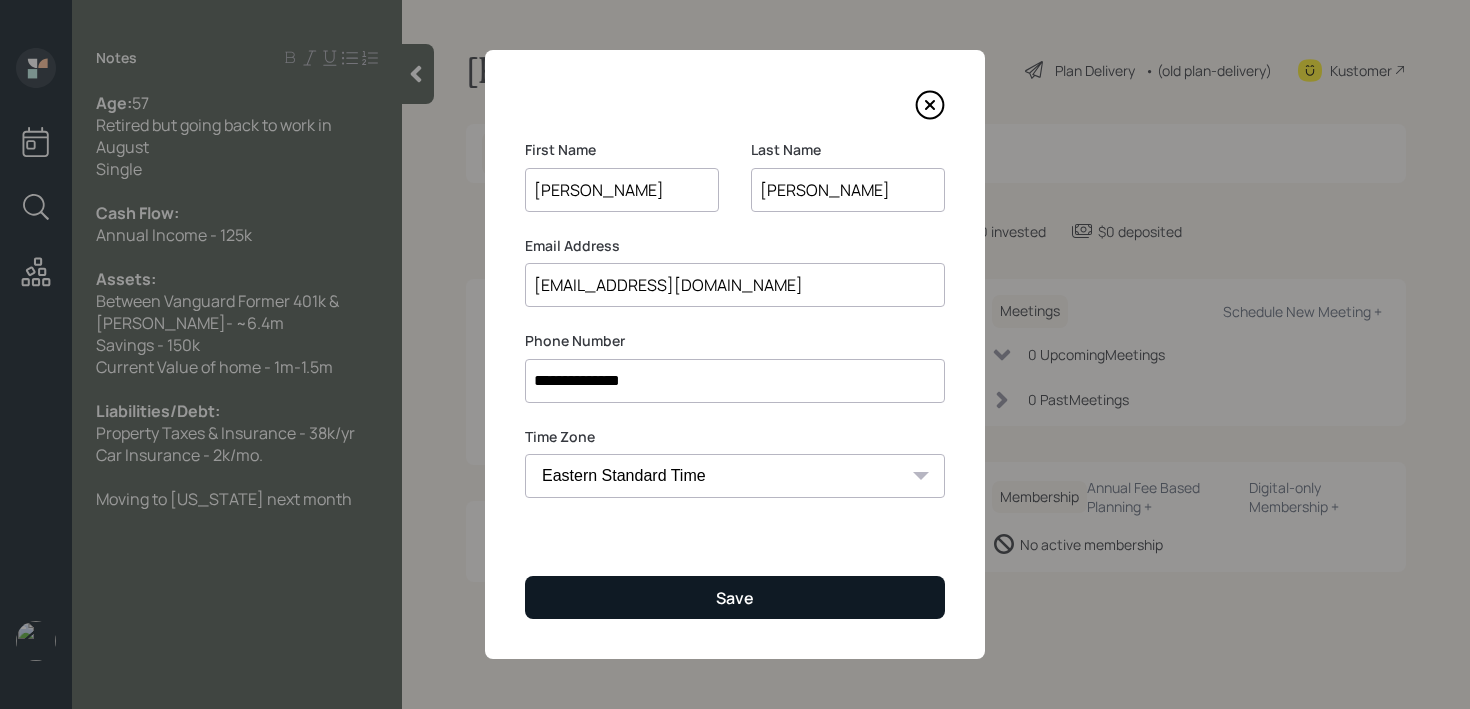 type on "[EMAIL_ADDRESS][DOMAIN_NAME]" 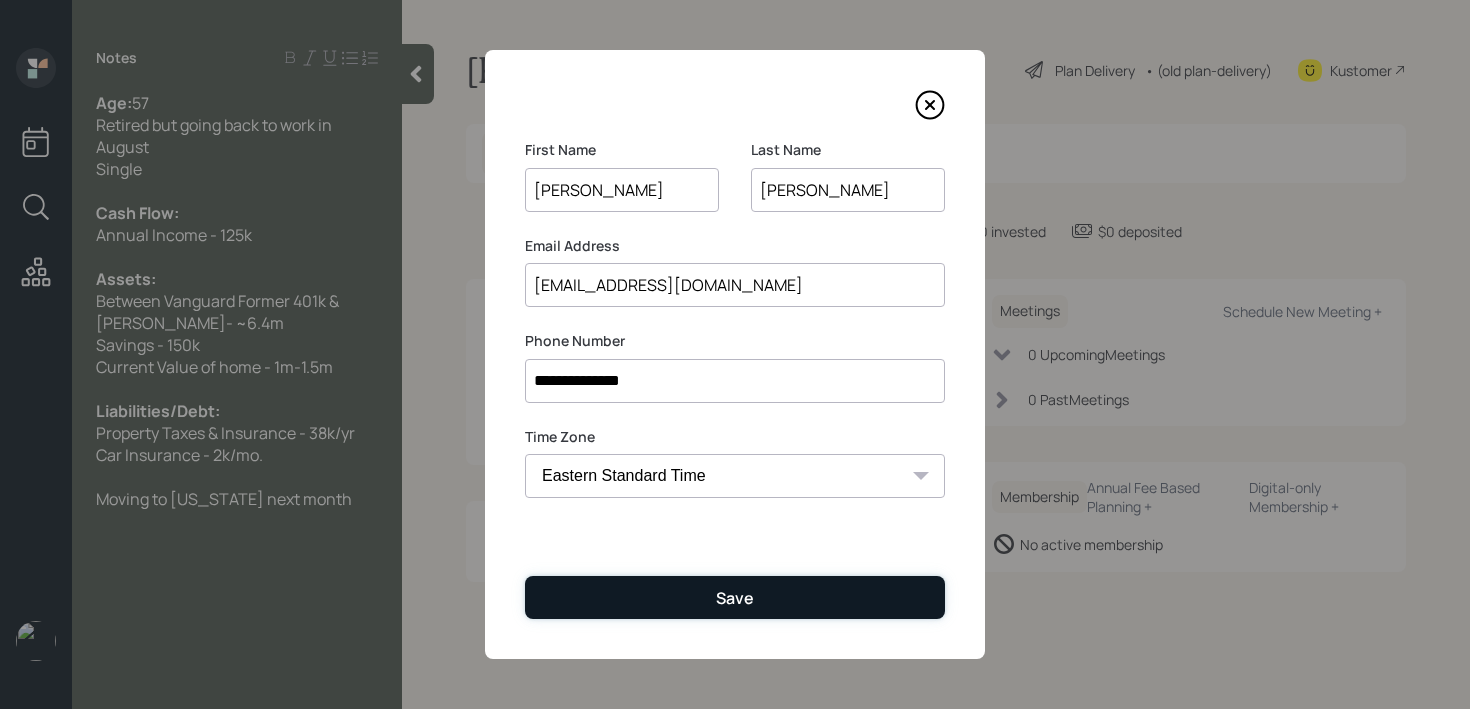 click on "Save" at bounding box center (735, 597) 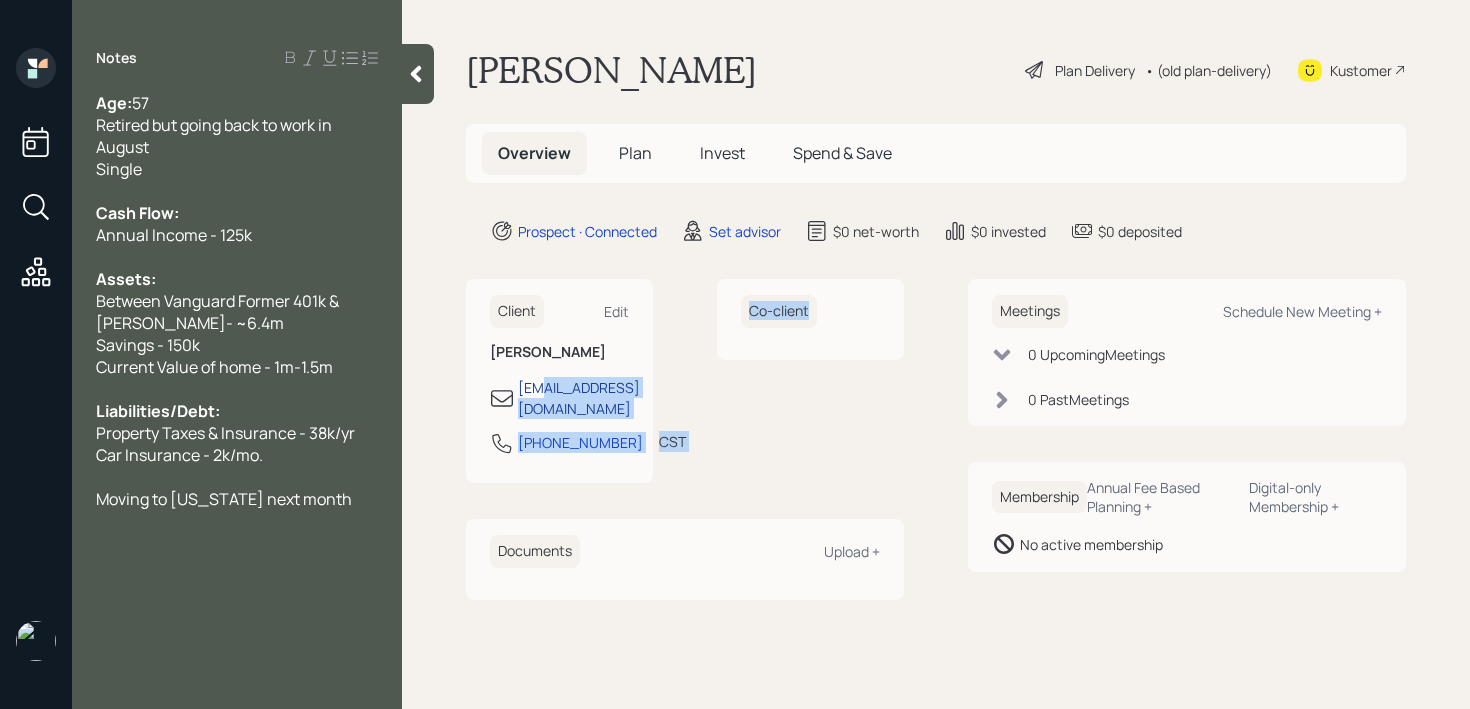 drag, startPoint x: 763, startPoint y: 395, endPoint x: 536, endPoint y: 393, distance: 227.0088 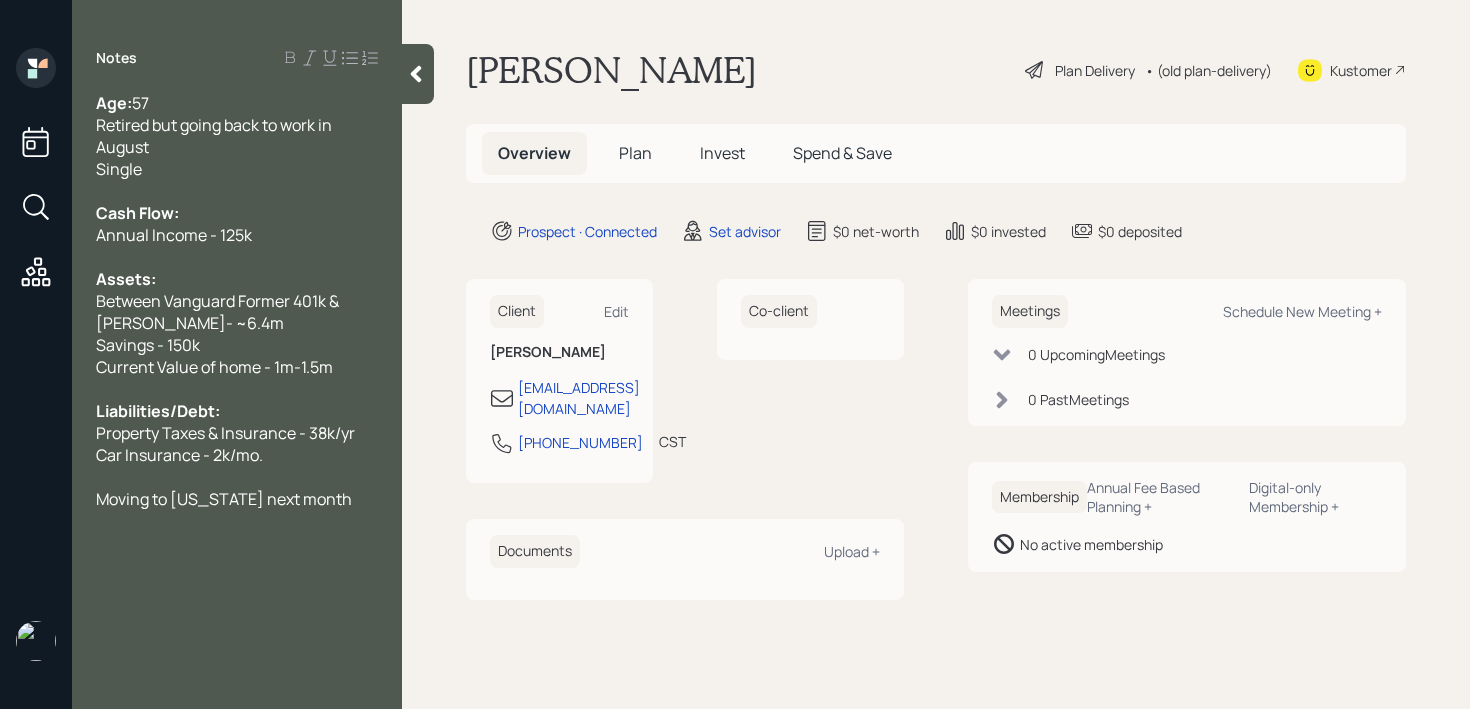 click on "Co-client" at bounding box center [810, 381] 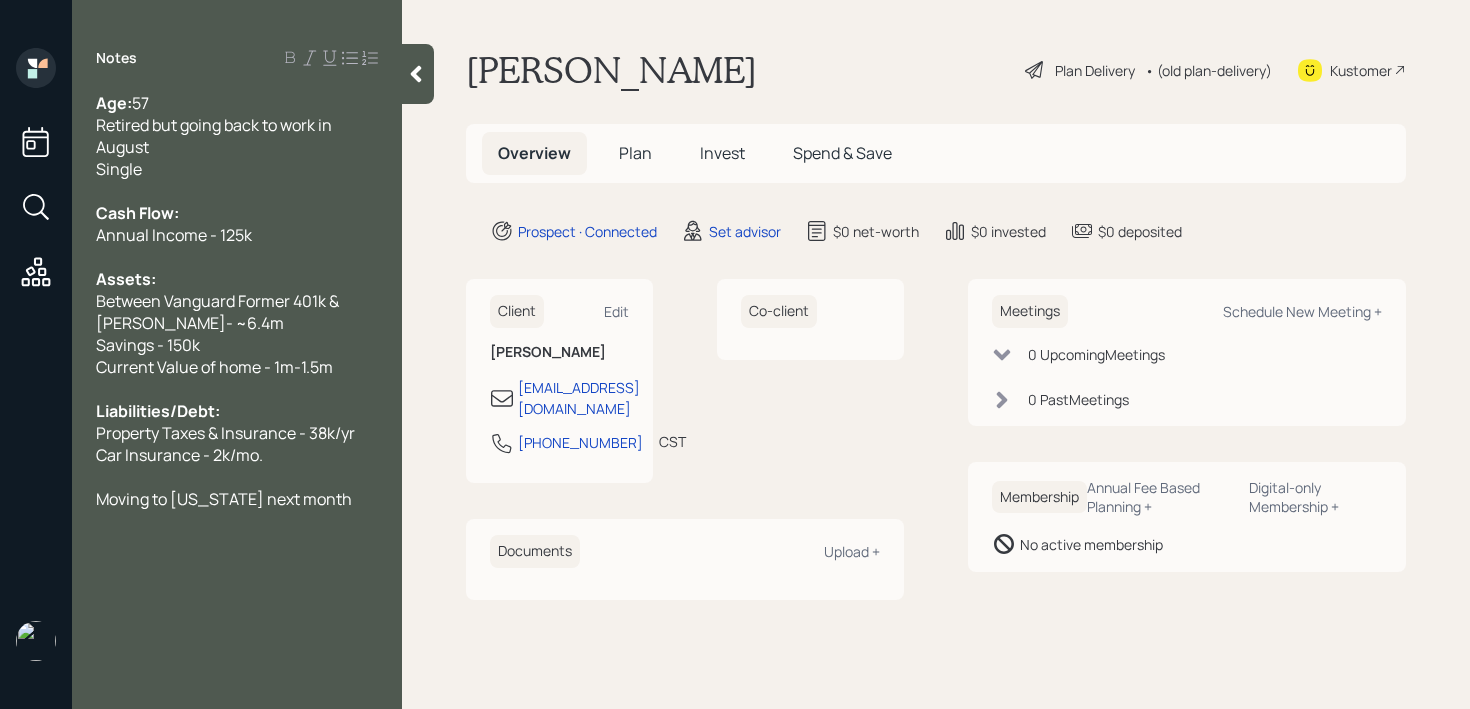 click on "Moving to [US_STATE] next month" at bounding box center (237, 499) 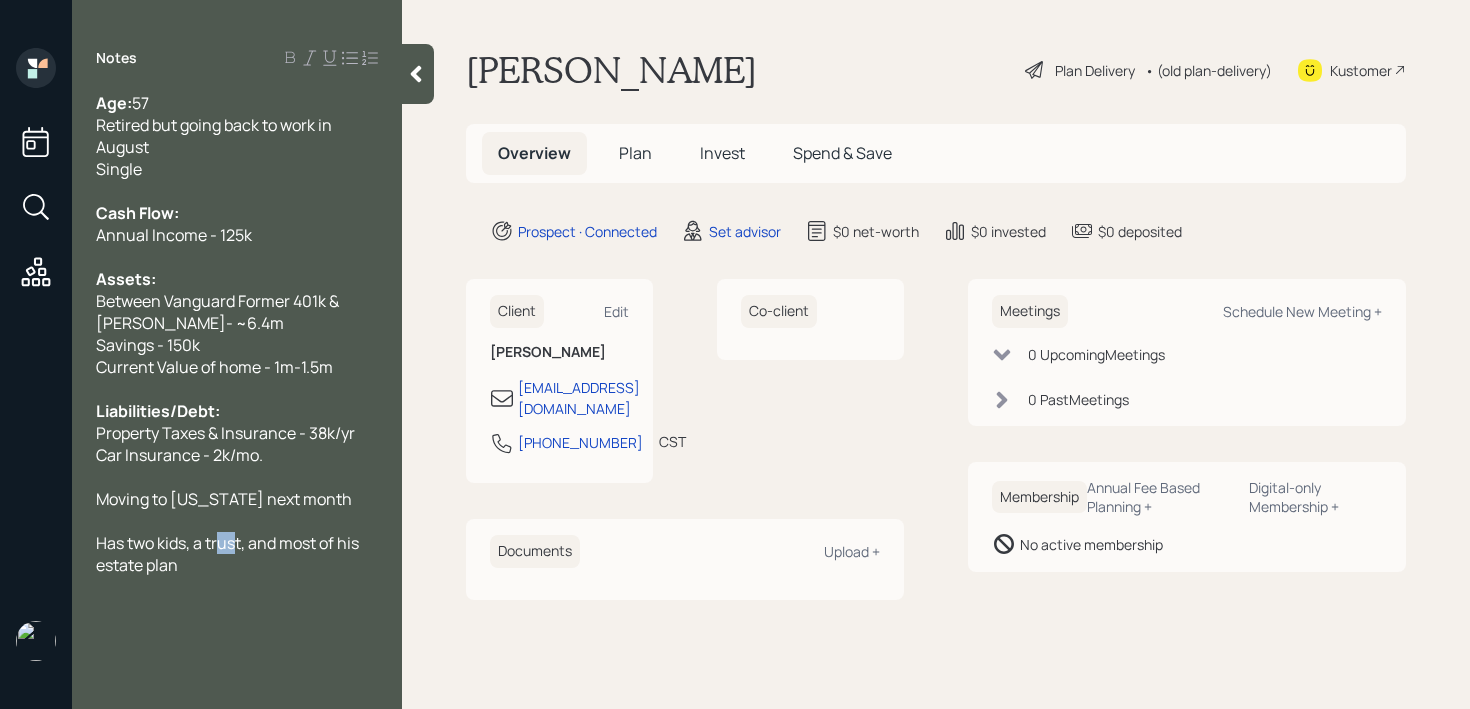 drag, startPoint x: 221, startPoint y: 548, endPoint x: 238, endPoint y: 548, distance: 17 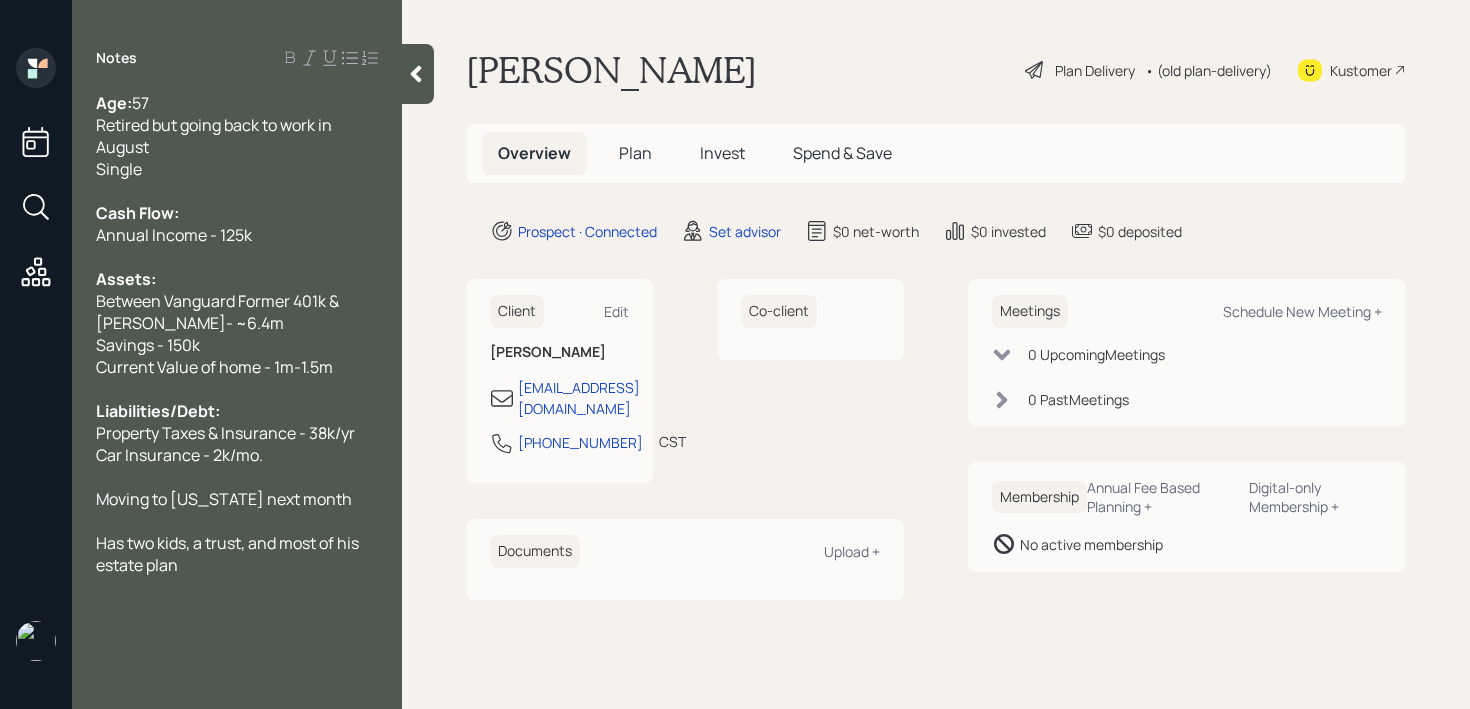 click on "Has two kids, a trust, and most of his estate plan" at bounding box center (237, 554) 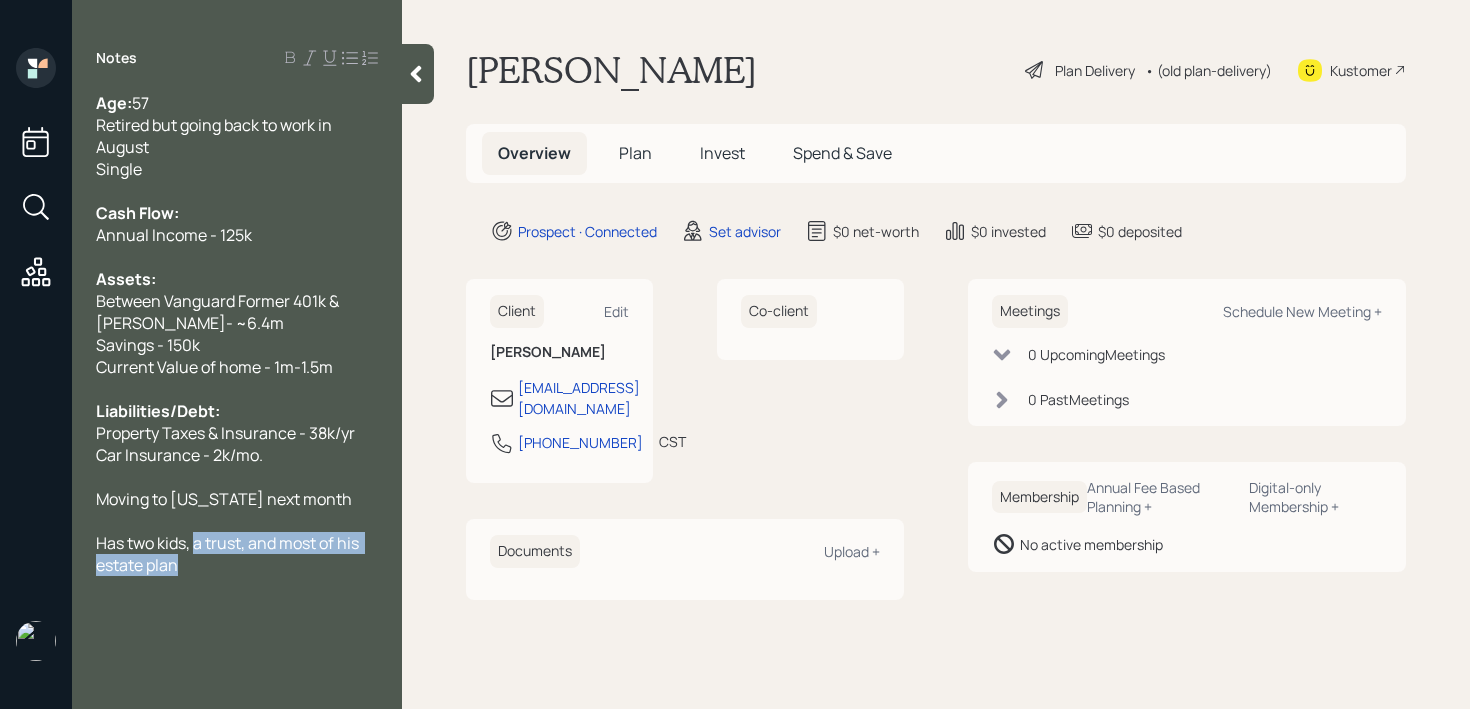 drag, startPoint x: 227, startPoint y: 563, endPoint x: 197, endPoint y: 553, distance: 31.622776 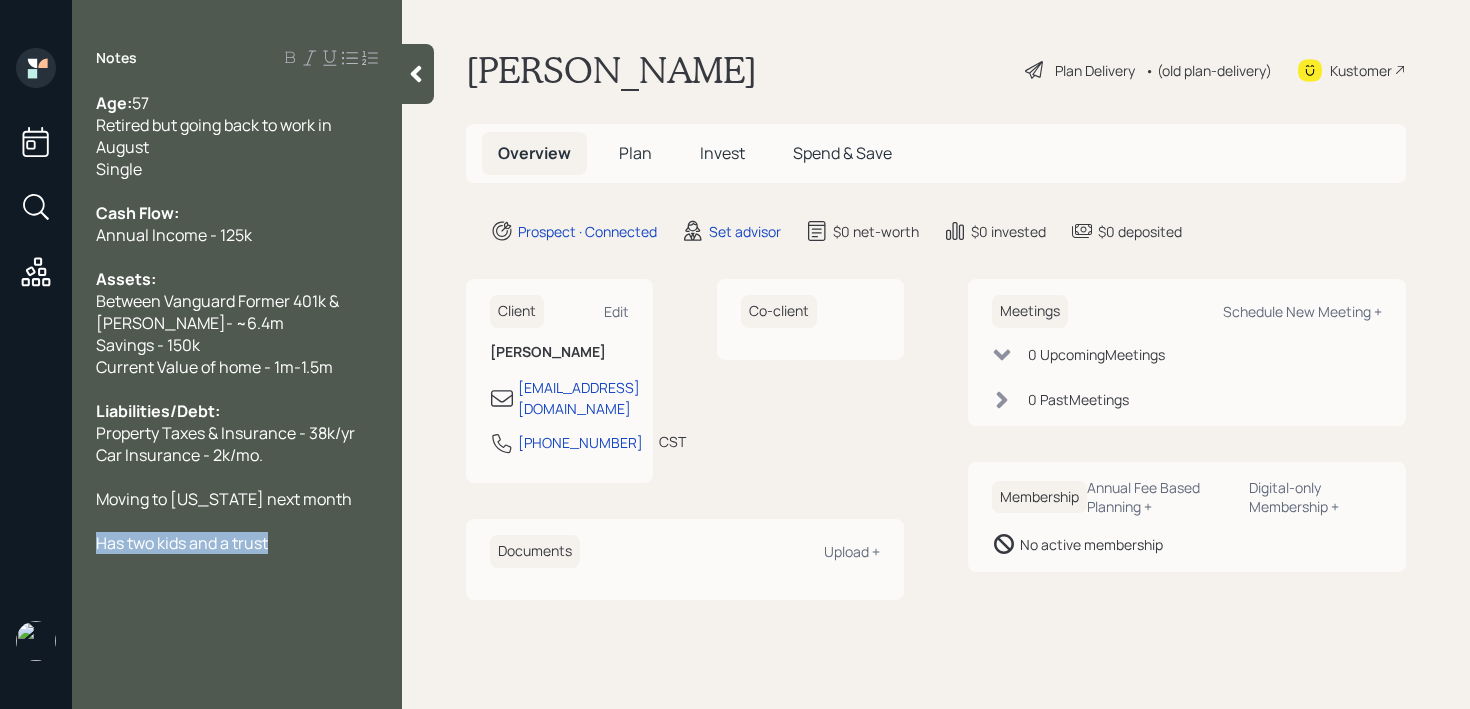 drag, startPoint x: 273, startPoint y: 539, endPoint x: 15, endPoint y: 539, distance: 258 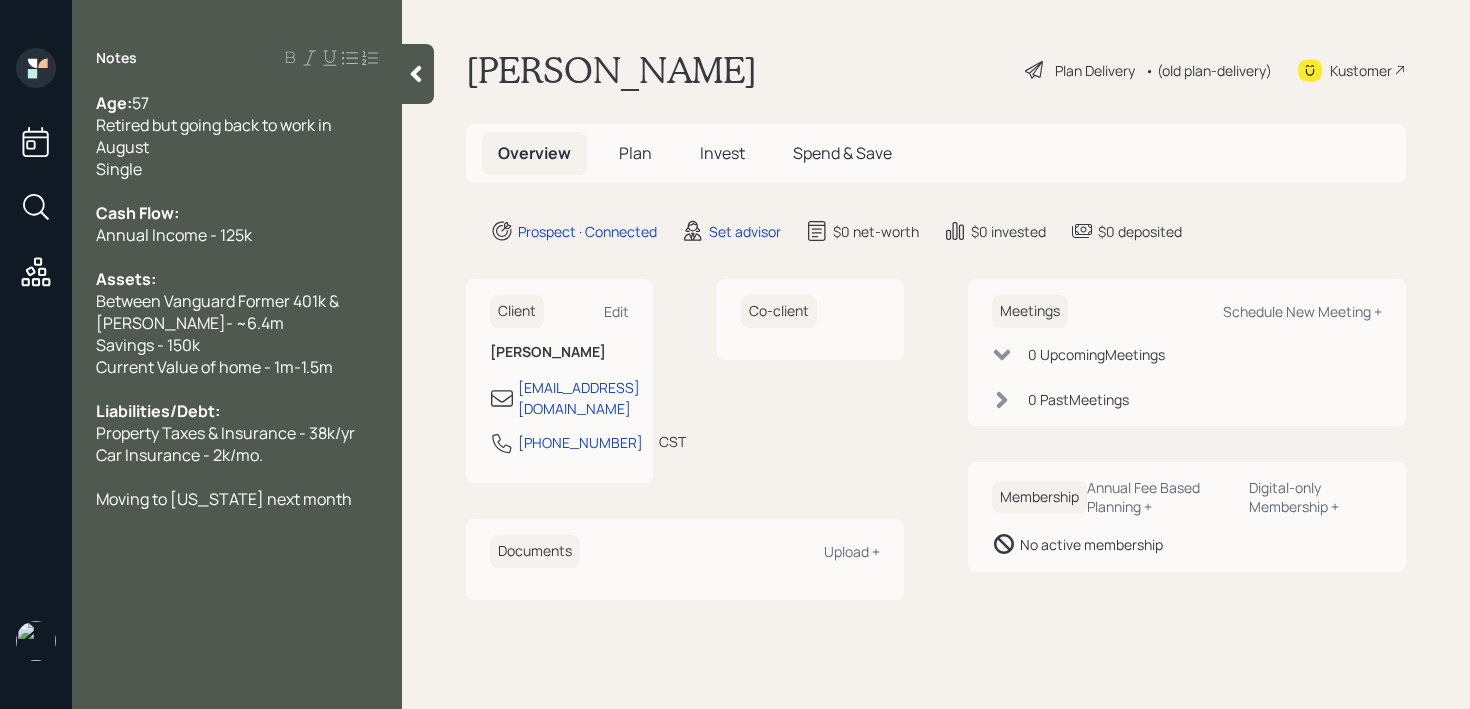 scroll, scrollTop: 22, scrollLeft: 0, axis: vertical 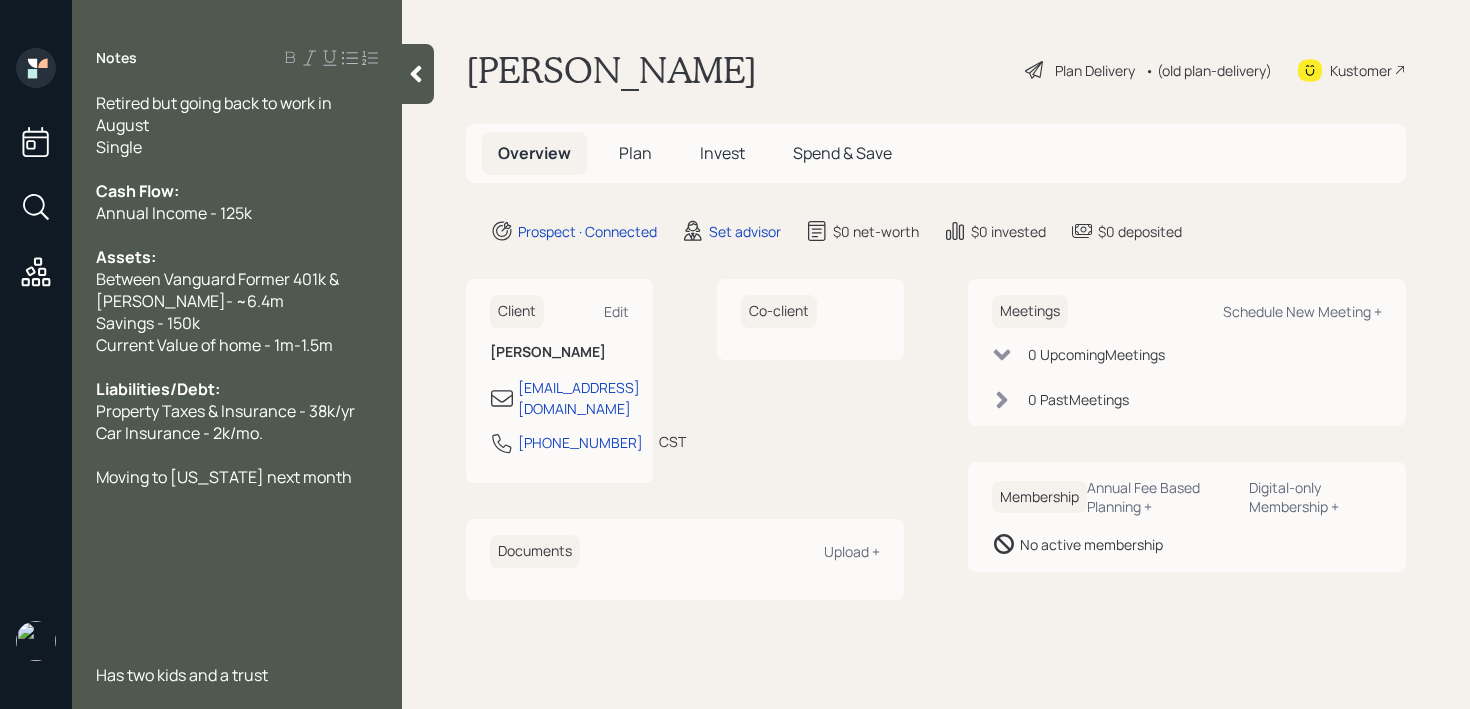 click at bounding box center (237, 565) 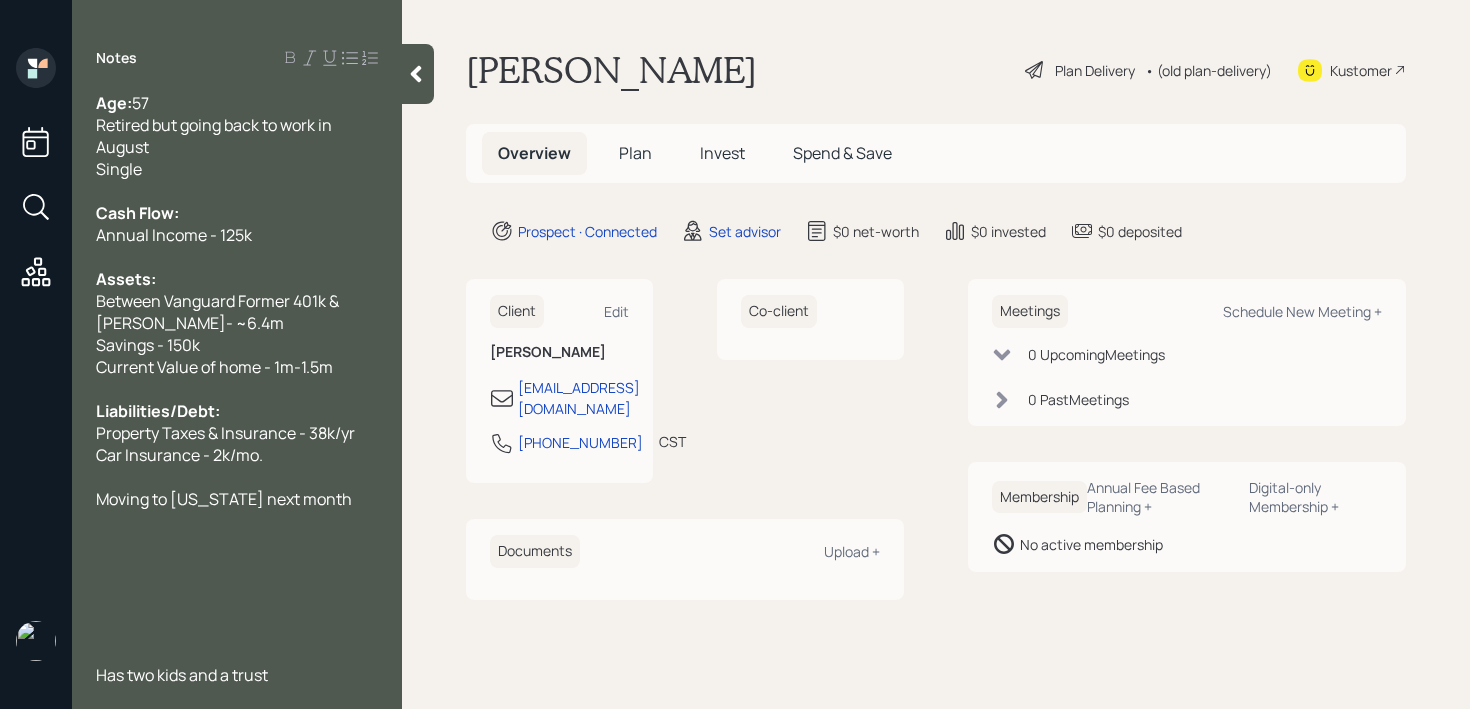 scroll, scrollTop: 0, scrollLeft: 0, axis: both 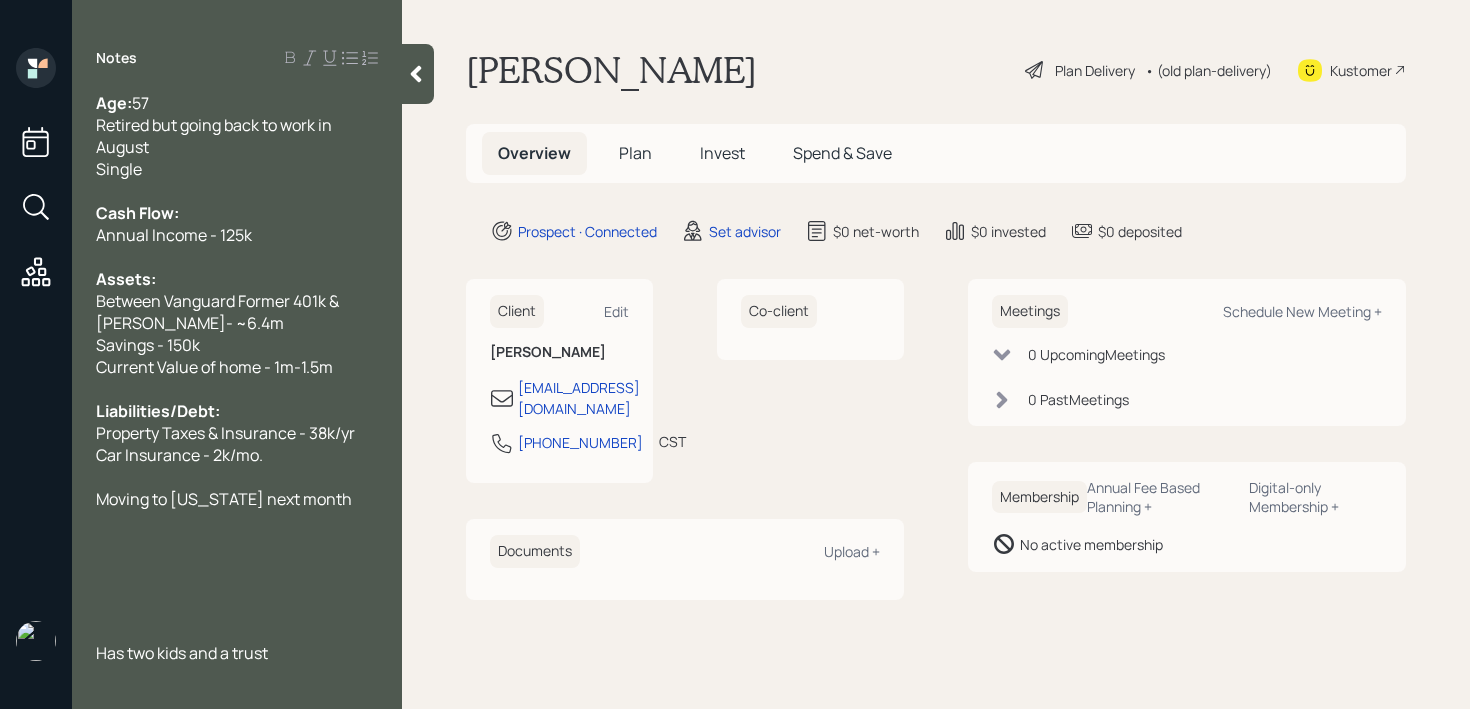 click at bounding box center [237, 191] 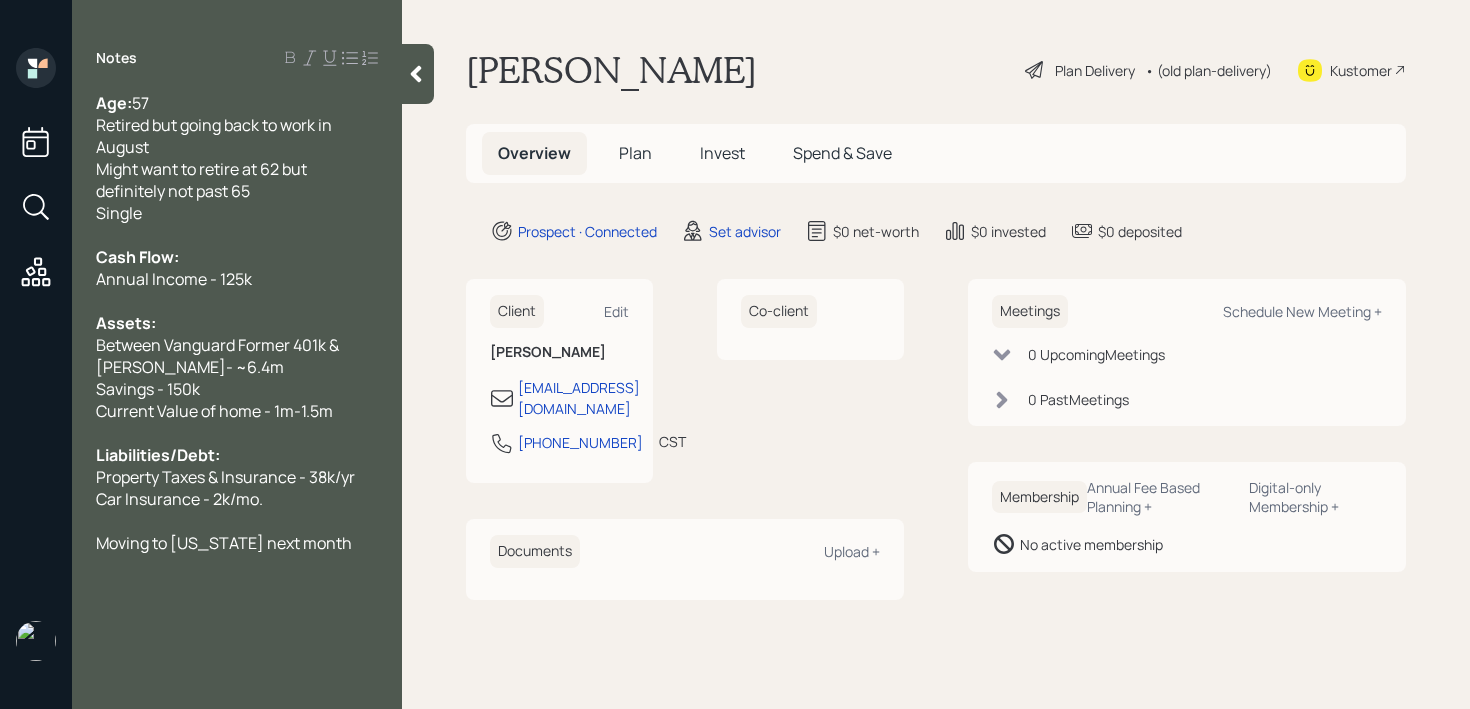 click on "Cash Flow:" at bounding box center (137, 257) 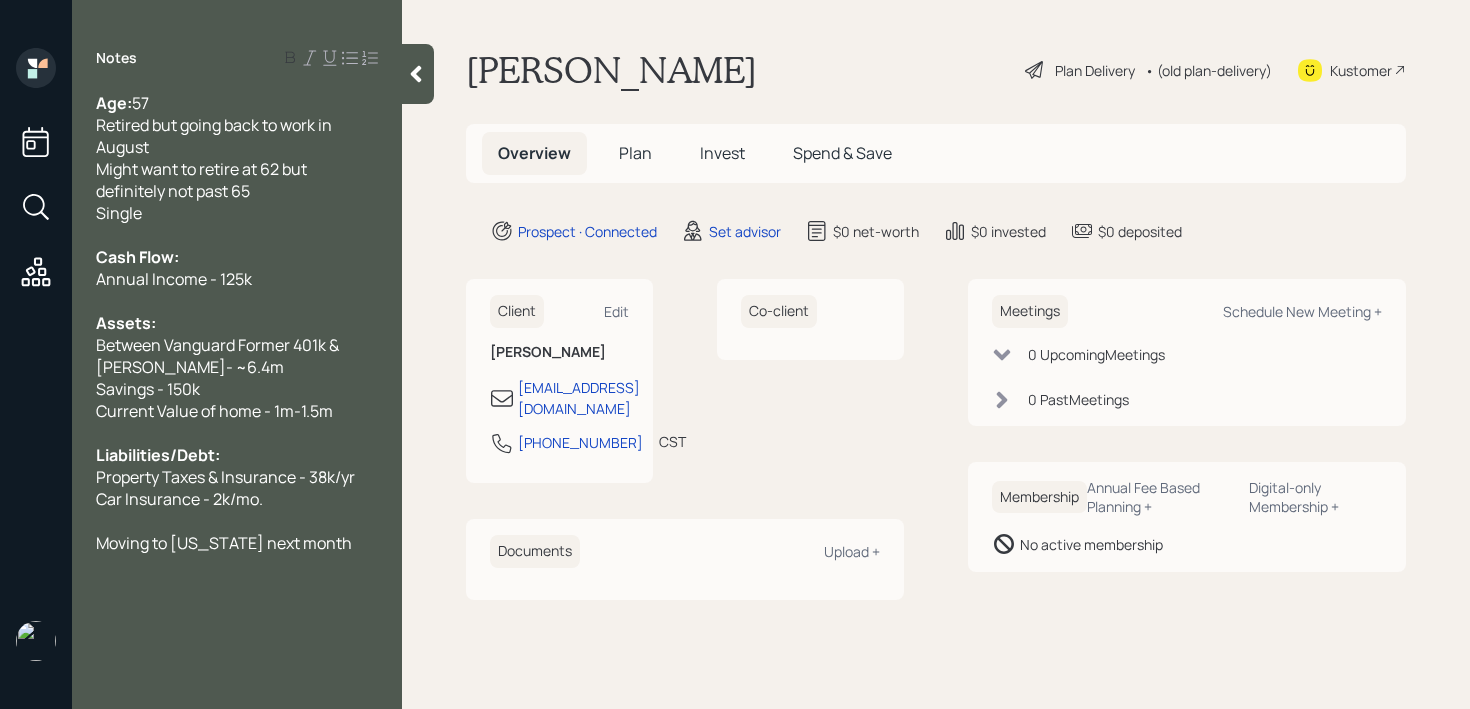 click at bounding box center (237, 301) 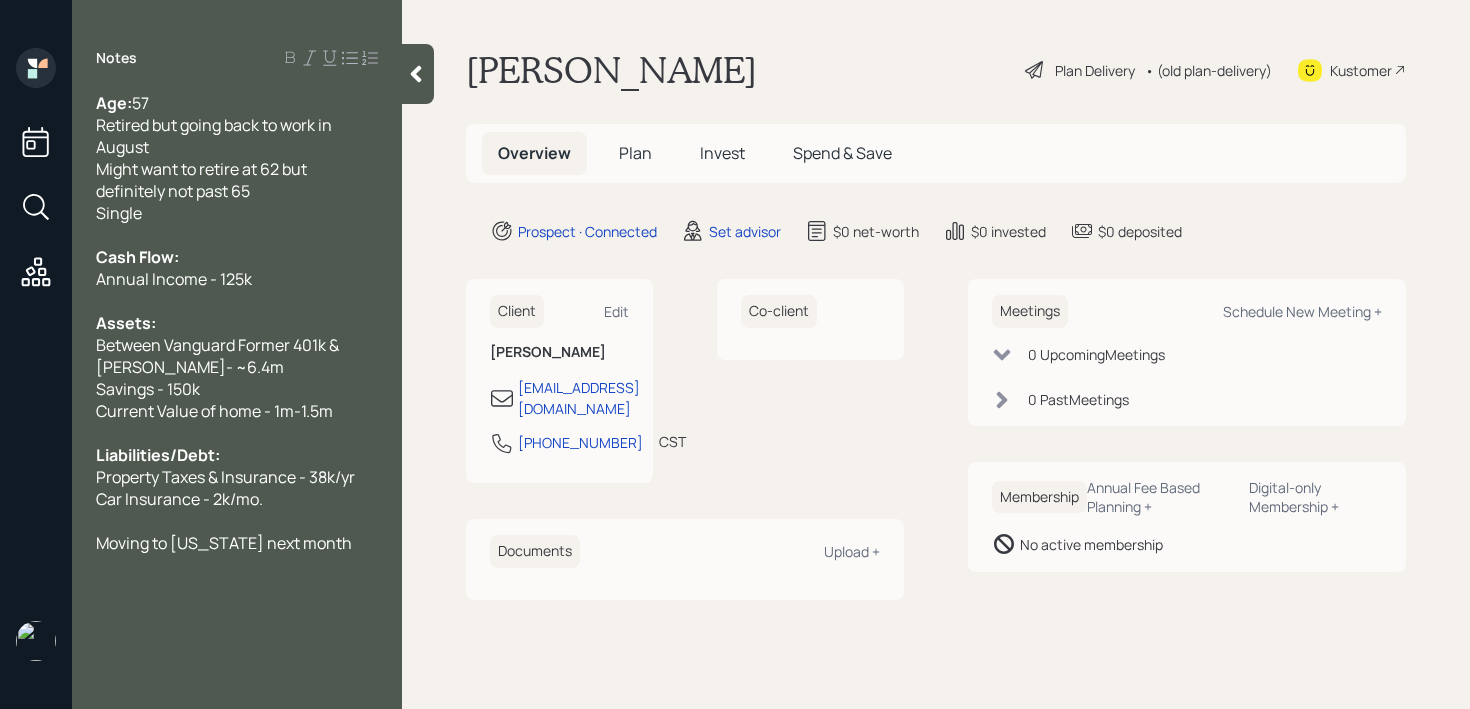 click on "Liabilities/Debt:" at bounding box center [237, 455] 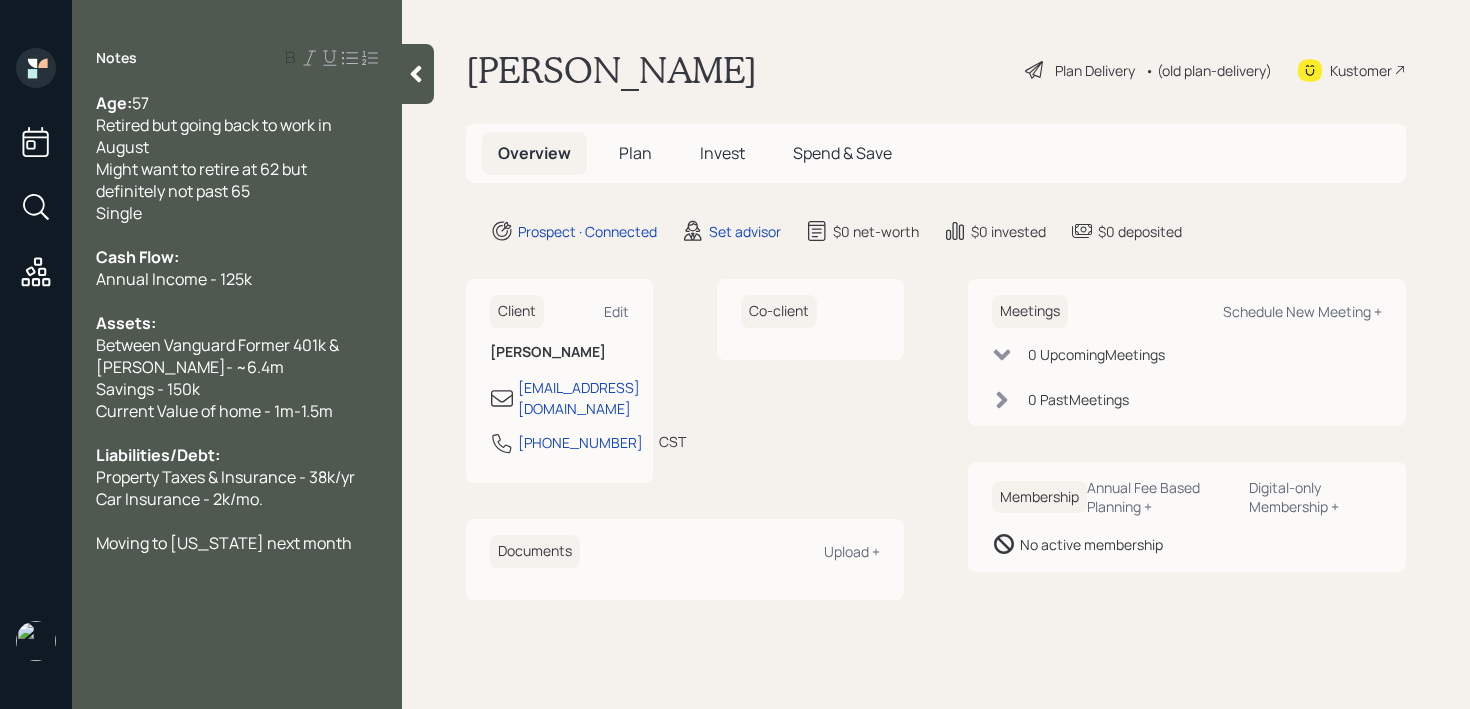 click on "Car Insurance - 2k/mo." at bounding box center (237, 499) 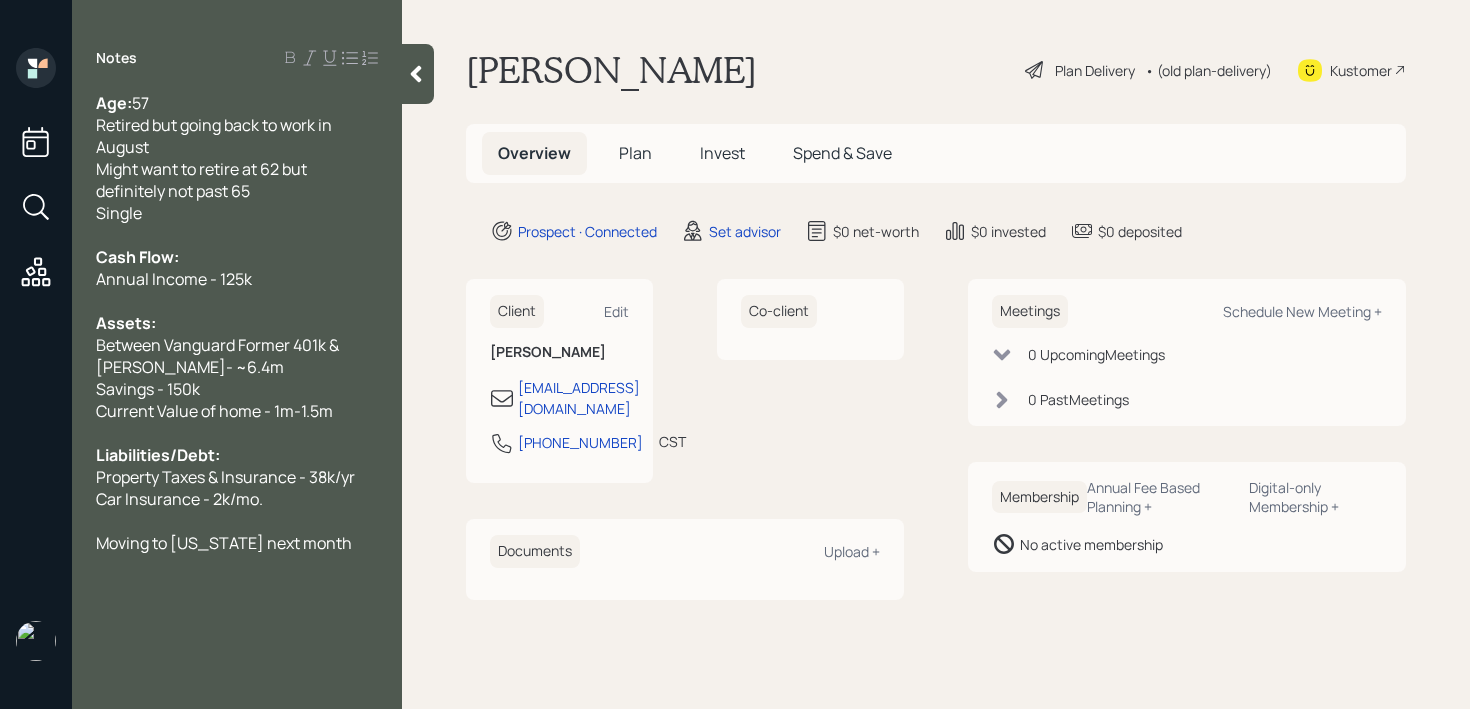 click on "Car Insurance - 2k/mo." at bounding box center (237, 499) 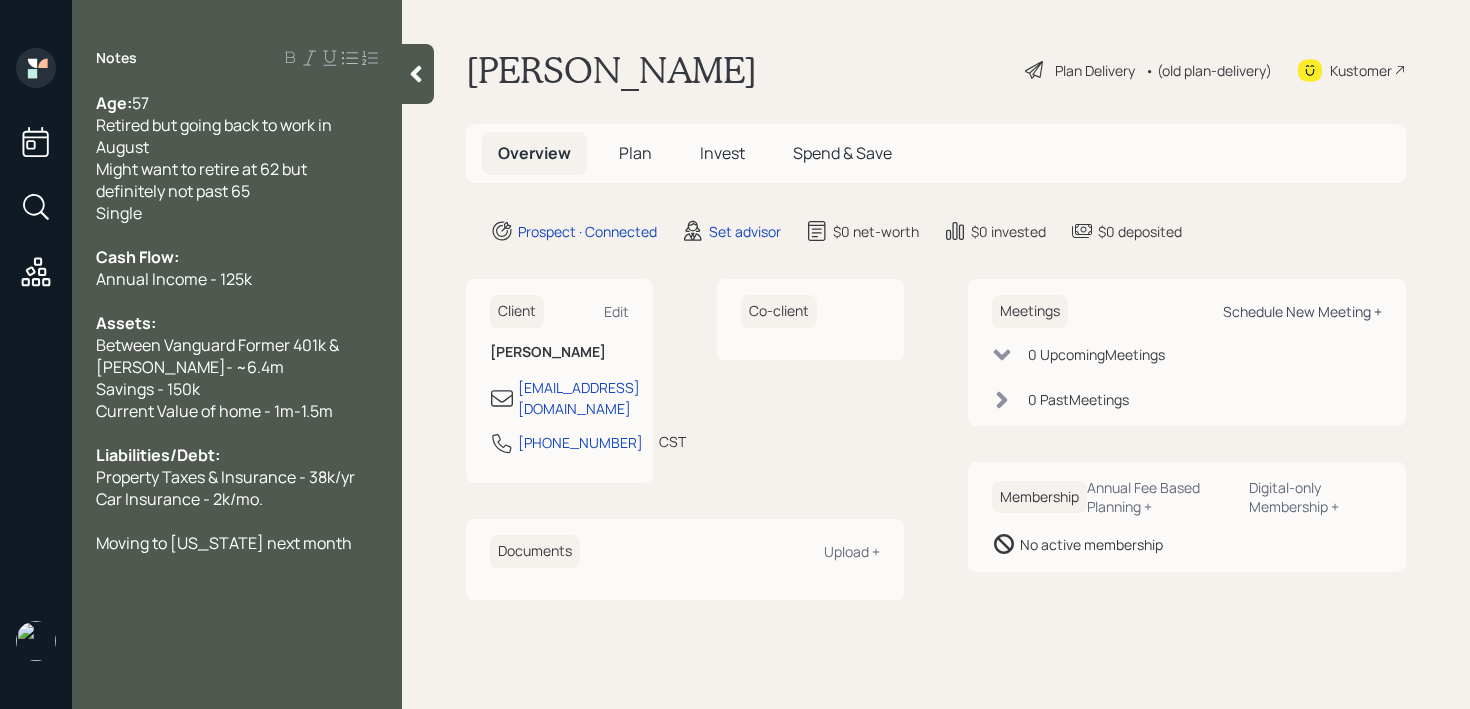 click on "Schedule New Meeting +" at bounding box center [1302, 311] 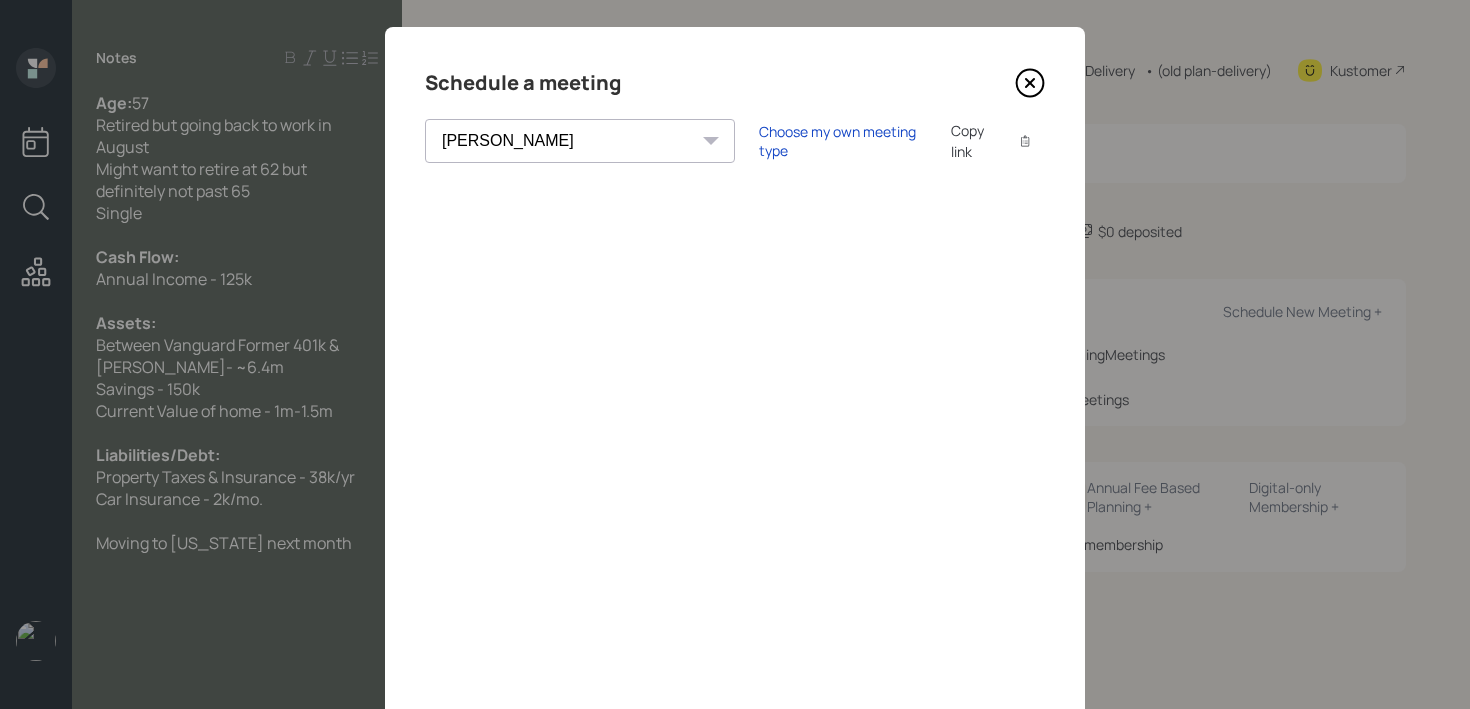 scroll, scrollTop: 0, scrollLeft: 0, axis: both 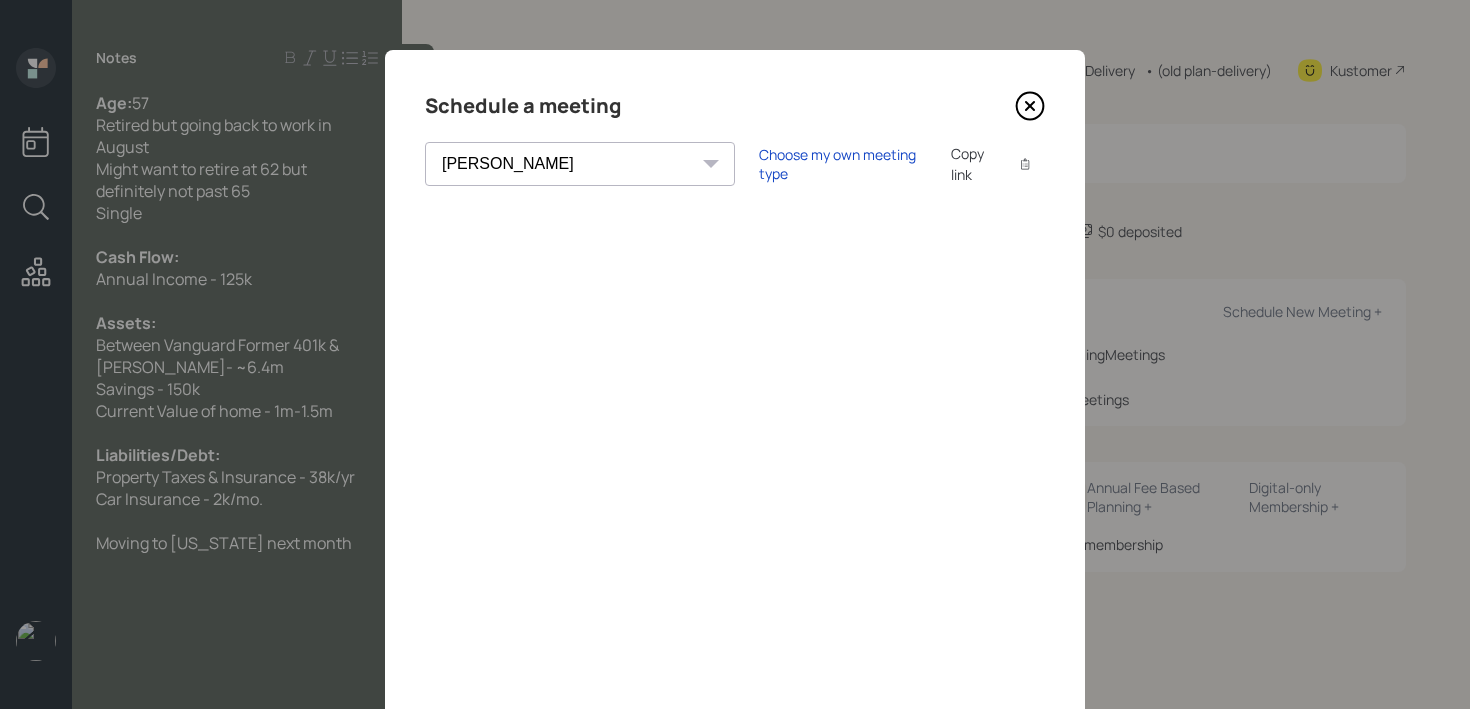 click 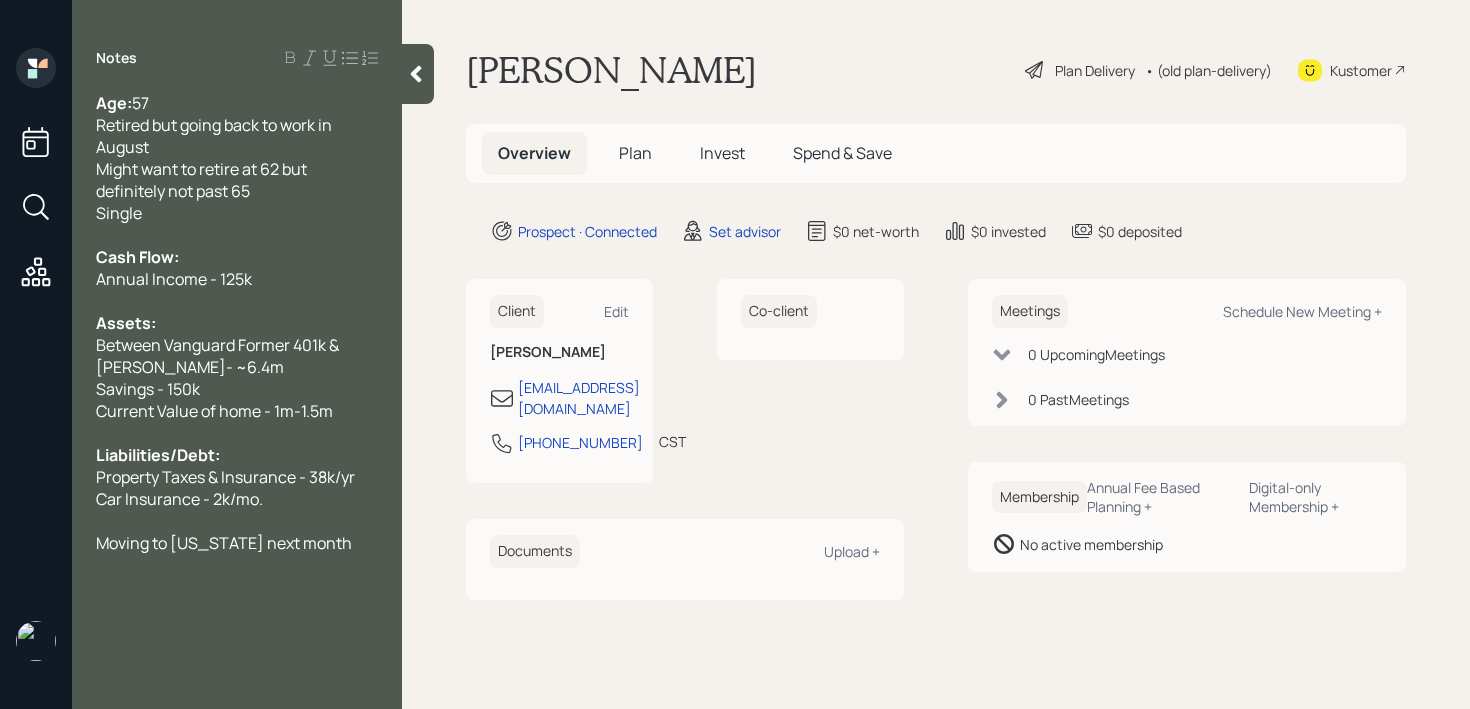 click on "Moving to [US_STATE] next month" at bounding box center [237, 543] 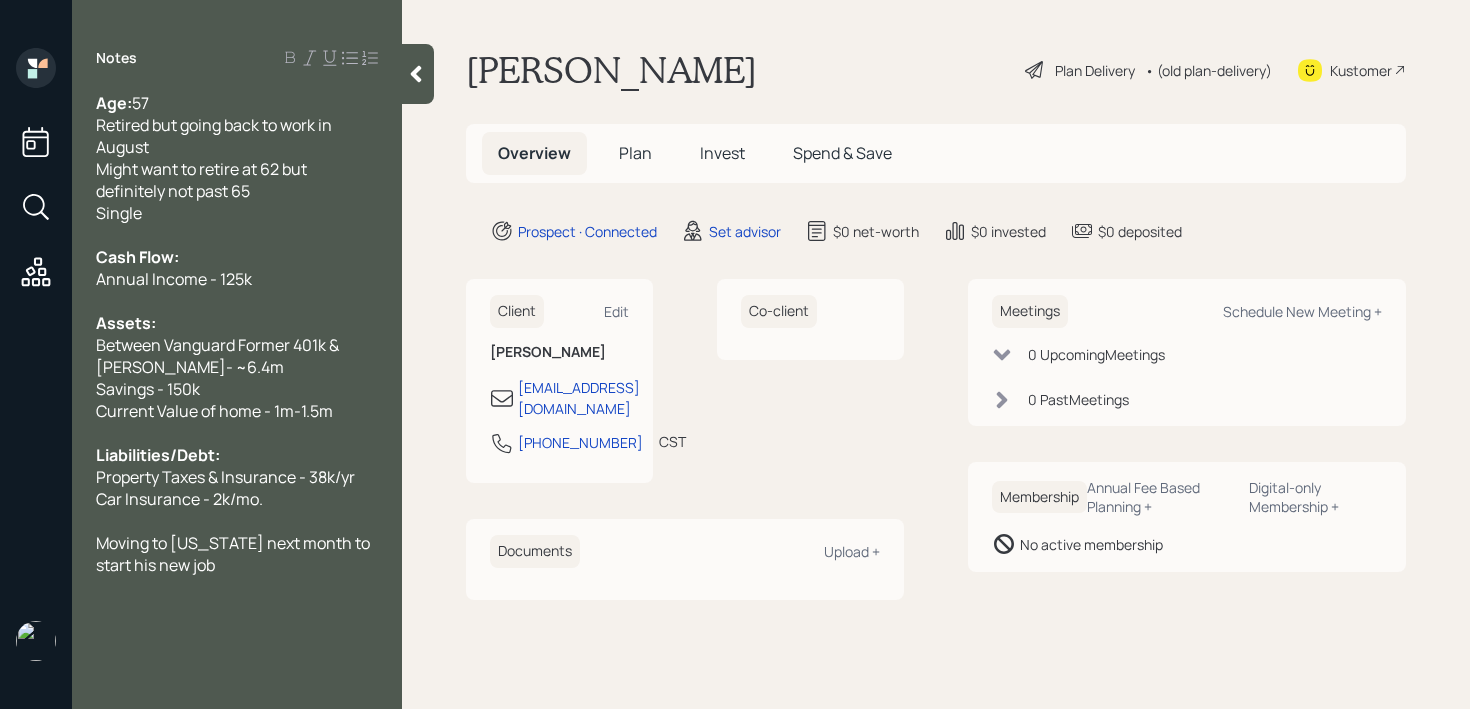 click on "Moving to [US_STATE] next month to start his new job" at bounding box center (234, 554) 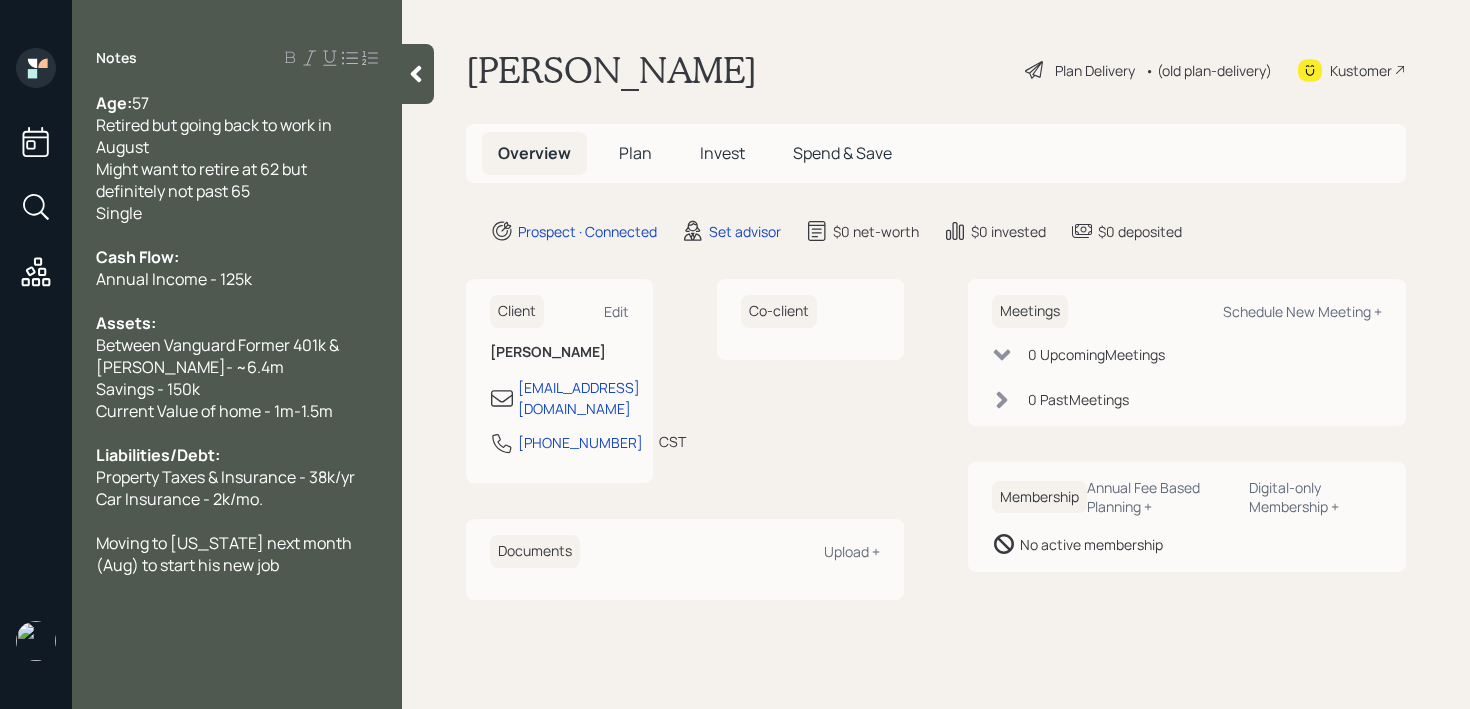 click at bounding box center [237, 587] 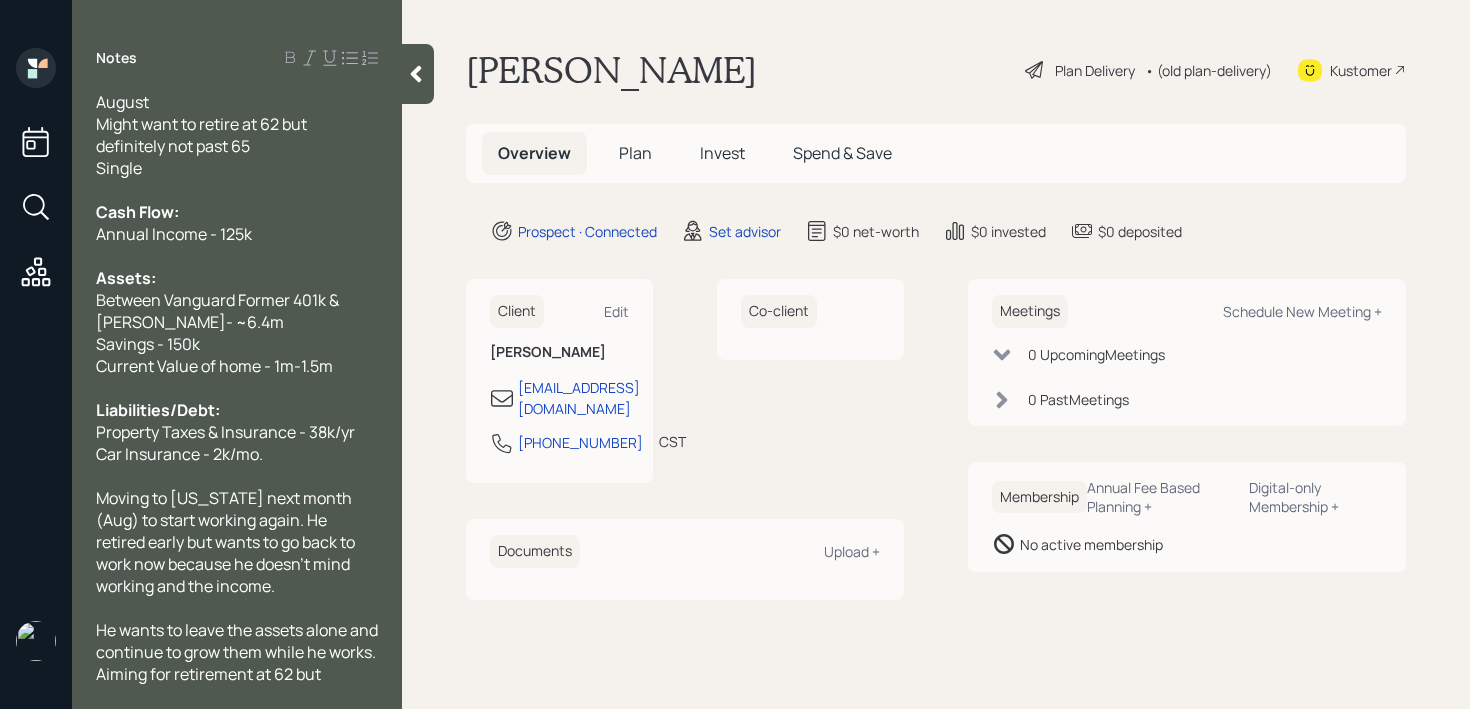 scroll, scrollTop: 67, scrollLeft: 0, axis: vertical 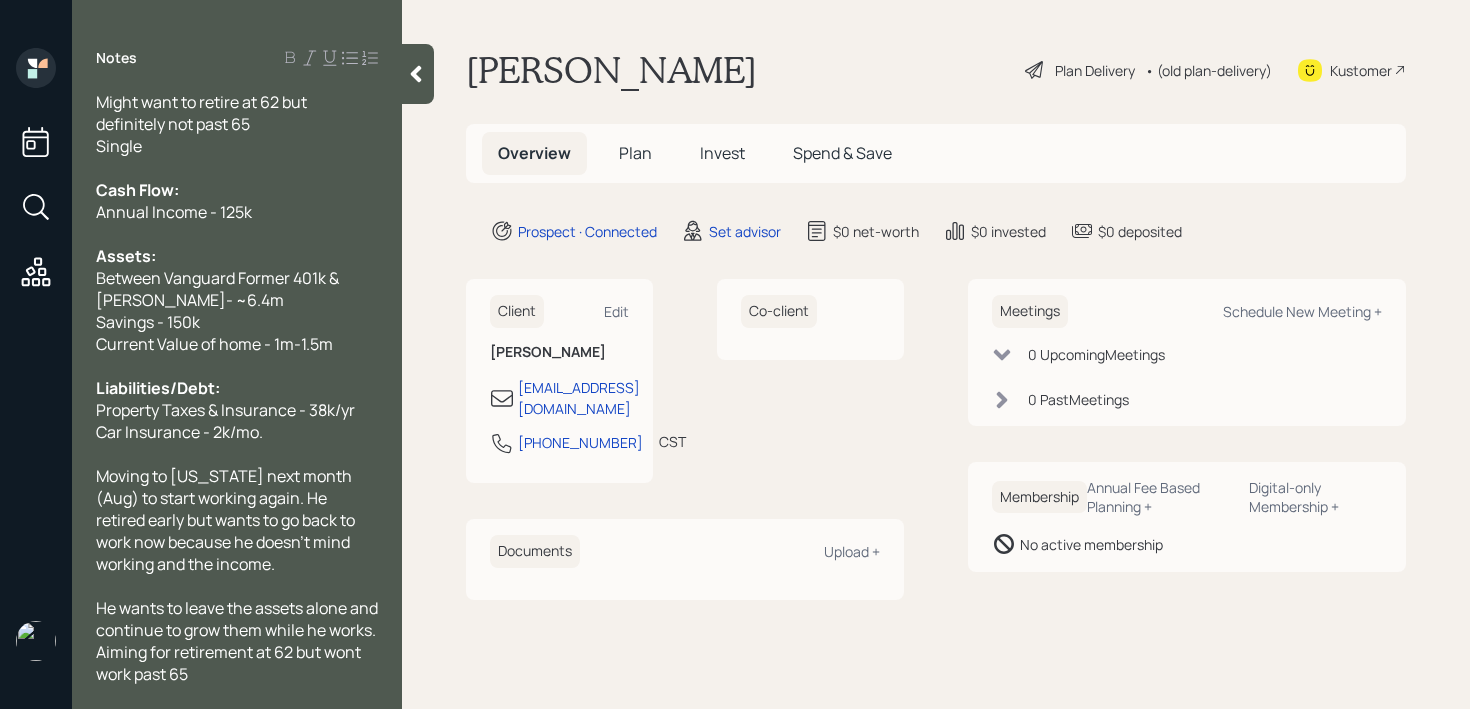 click on "He wants to leave the assets alone and continue to grow them while he works. Aiming for retirement at 62 but wont work past 65" at bounding box center (238, 641) 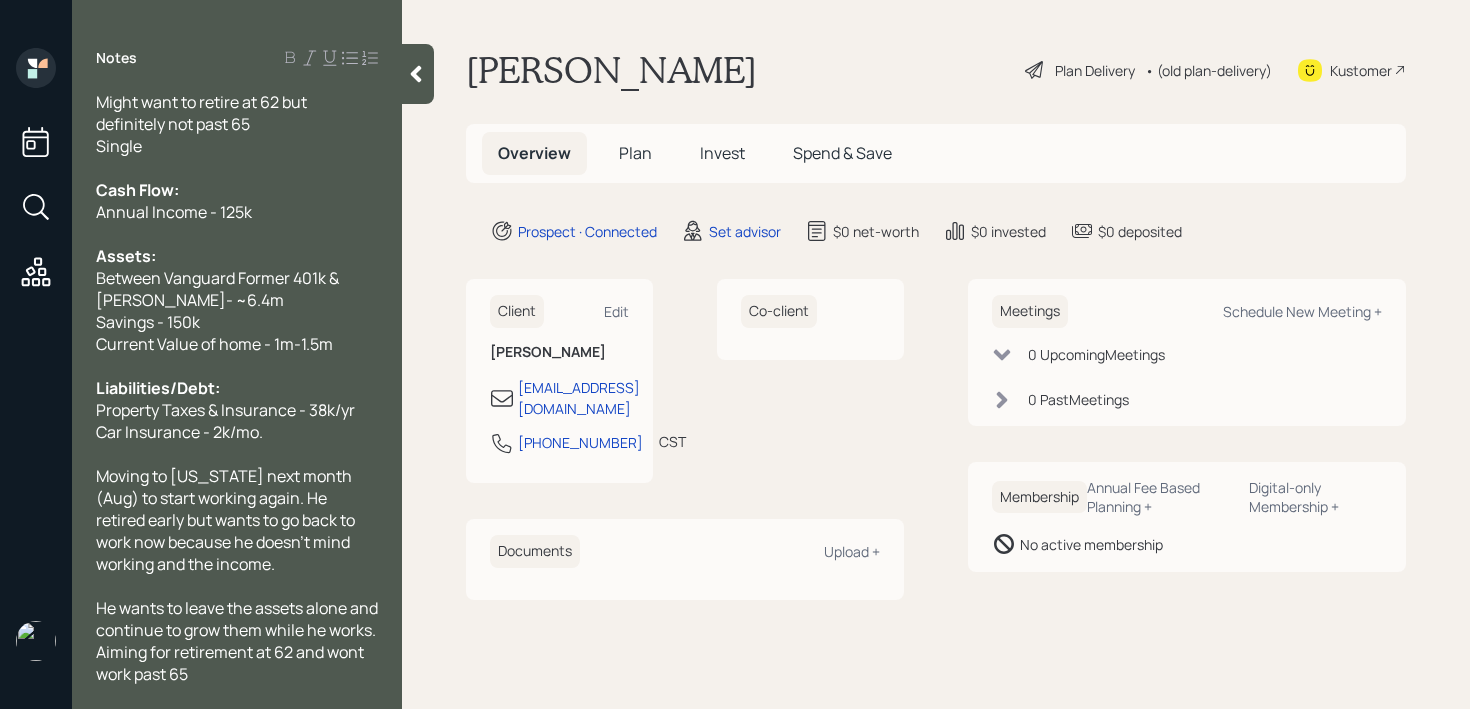 click on "He wants to leave the assets alone and continue to grow them while he works. Aiming for retirement at 62 and wont work past 65" at bounding box center (237, 641) 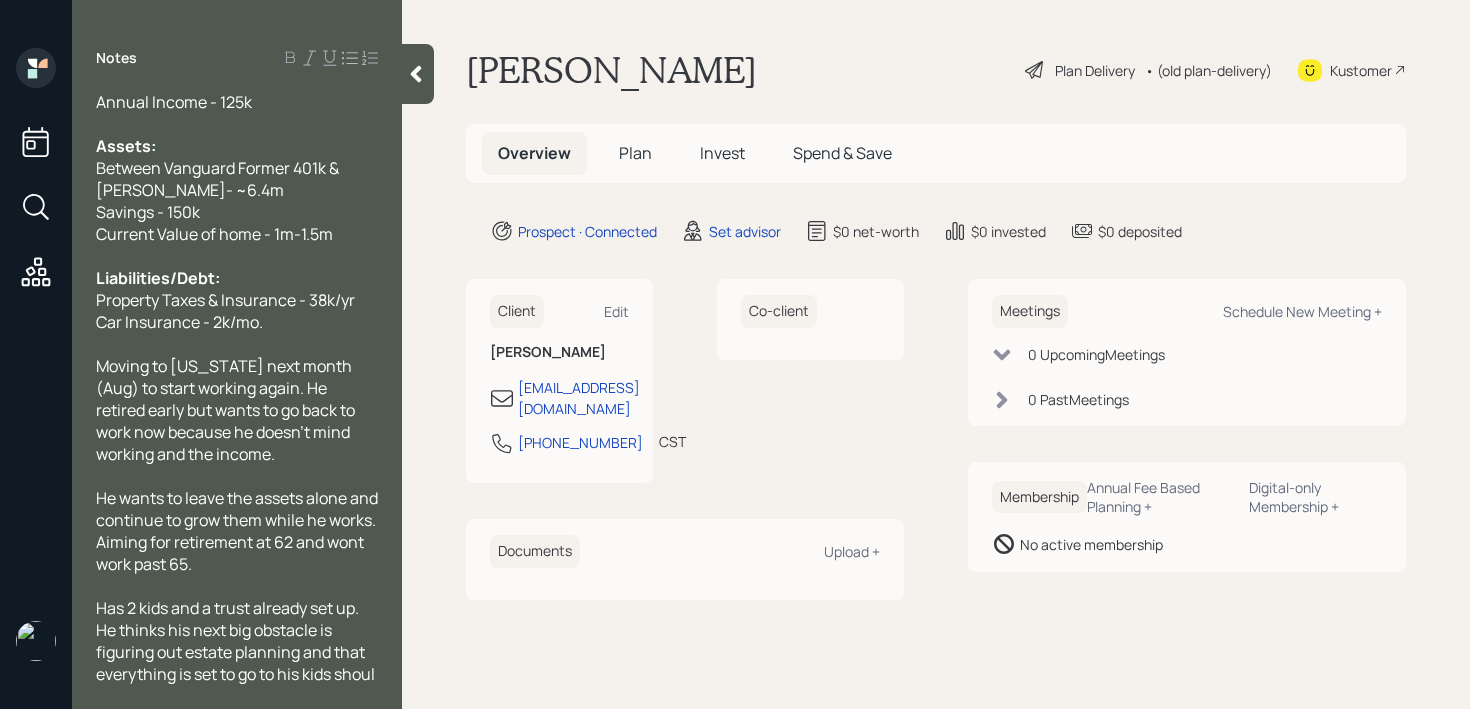 scroll, scrollTop: 199, scrollLeft: 0, axis: vertical 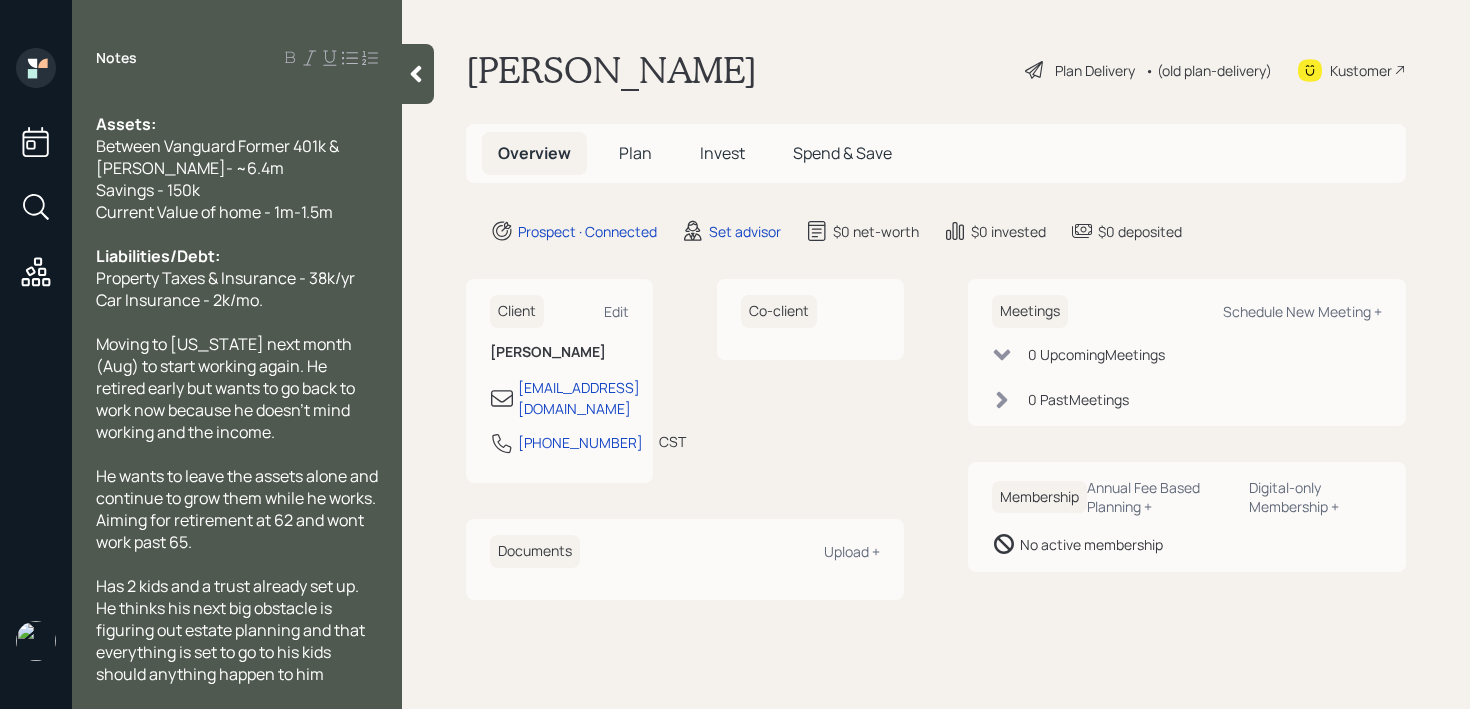 click on "Moving to [US_STATE] next month (Aug) to start working again. He retired early but wants to go back to work now because he doesn't mind working and the income." at bounding box center (237, 388) 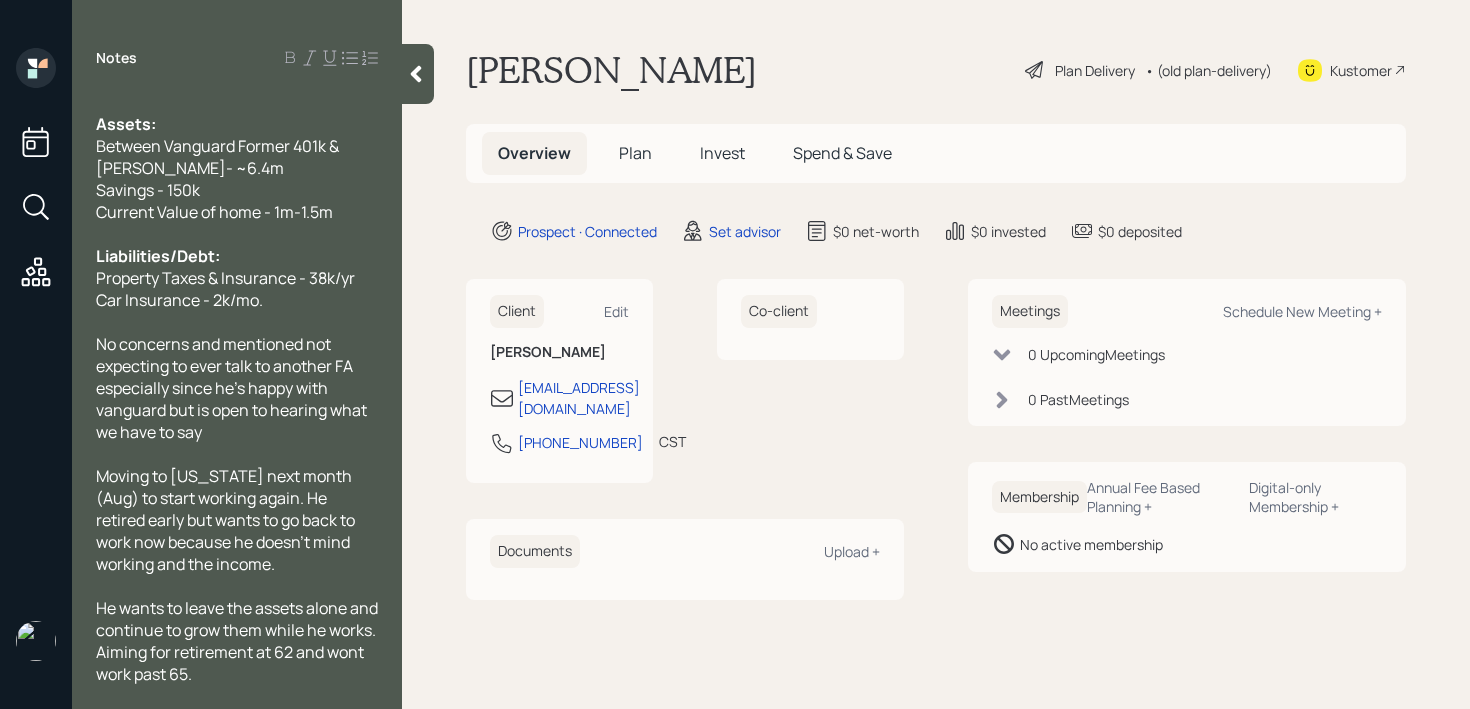 click on "No concerns and mentioned not expecting to ever talk to another FA especially since he's happy with vanguard but is open to hearing what we have to say" at bounding box center (233, 388) 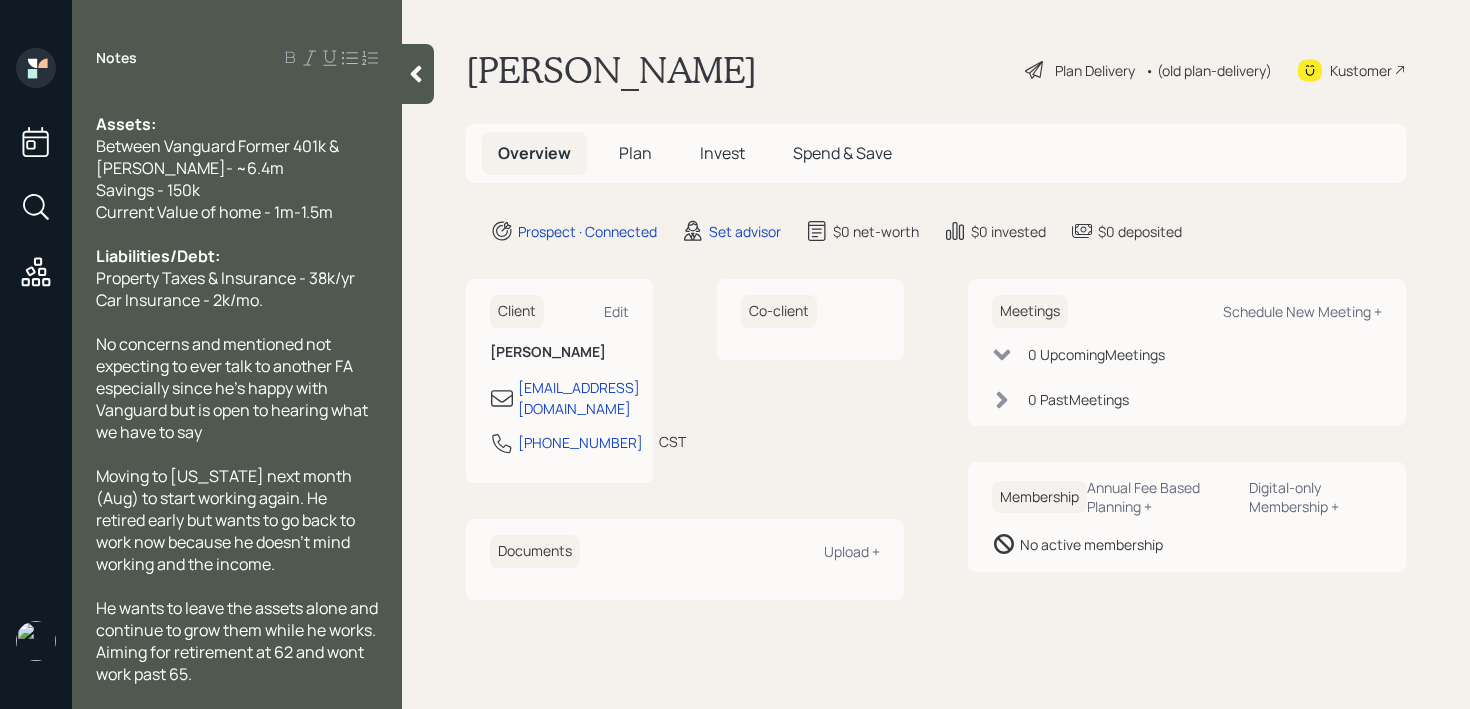click on "No concerns and mentioned not expecting to ever talk to another FA especially since he's happy with Vanguard but is open to hearing what we have to say" at bounding box center [237, 388] 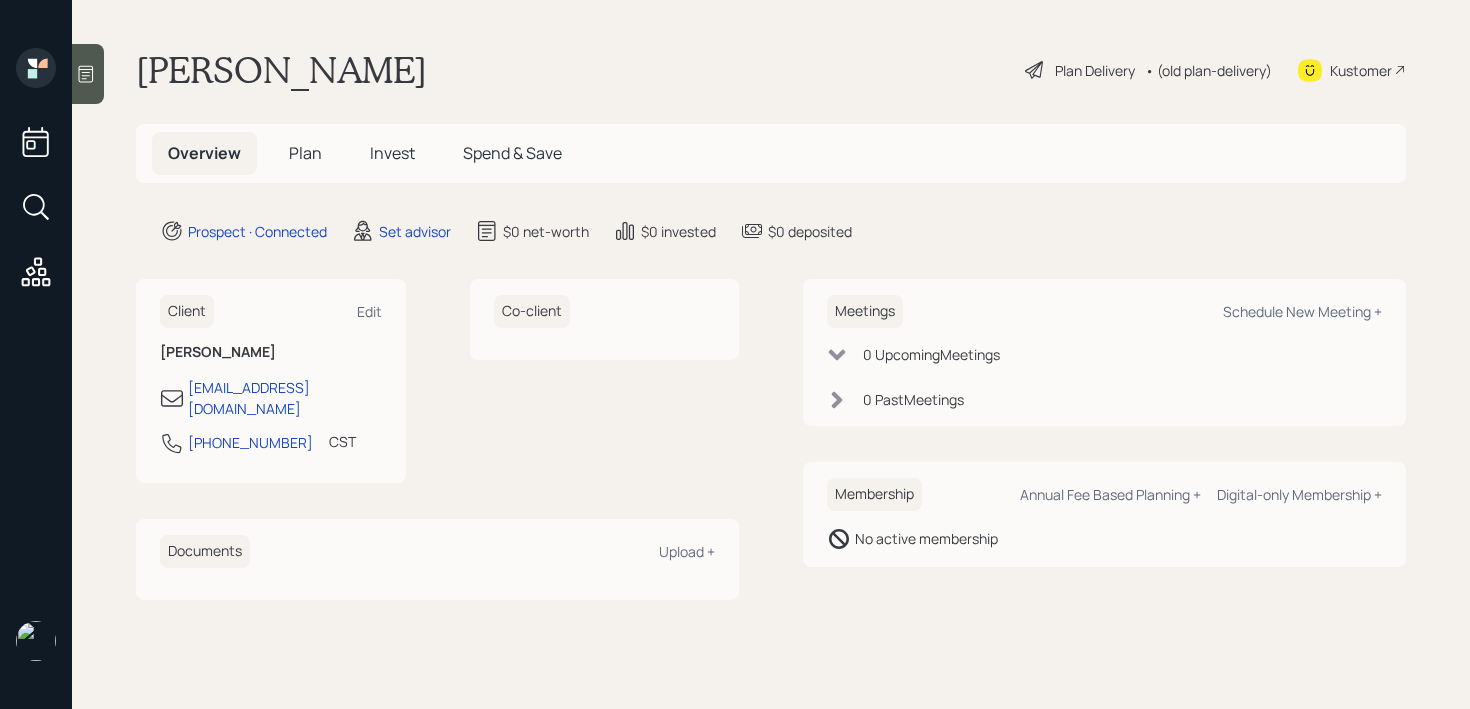 click on "[PERSON_NAME] Plan Delivery • (old plan-delivery) Kustomer" at bounding box center (771, 70) 